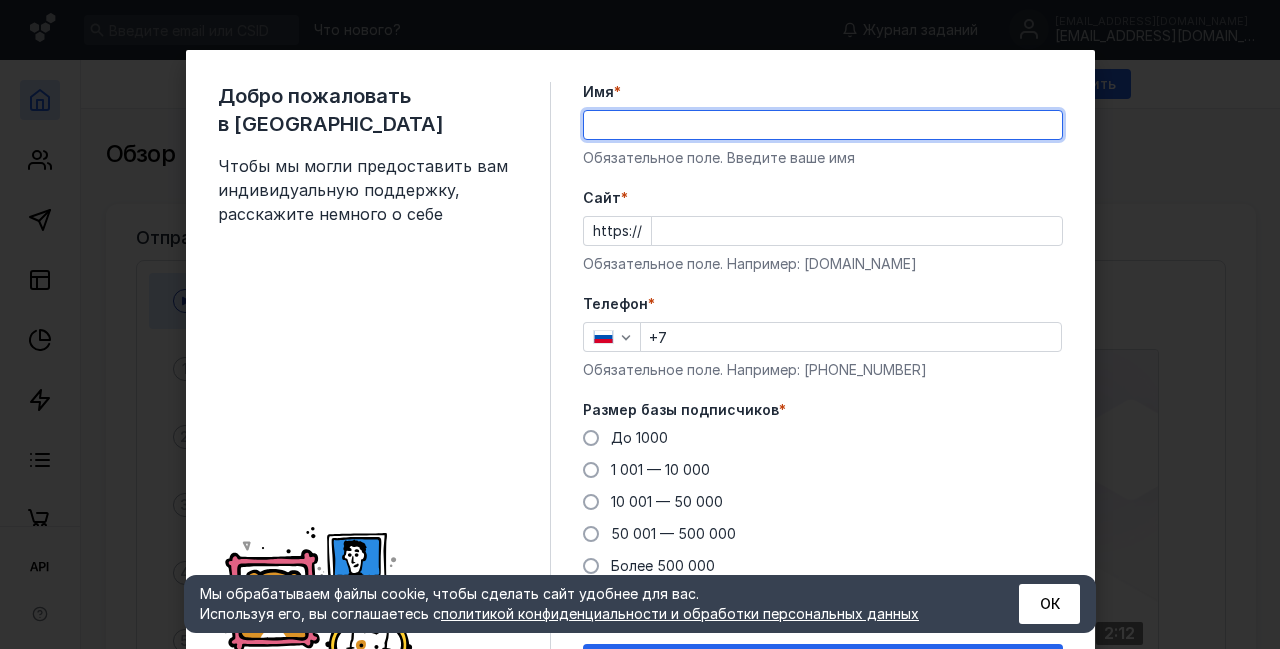 click on "Имя  *" at bounding box center [823, 125] 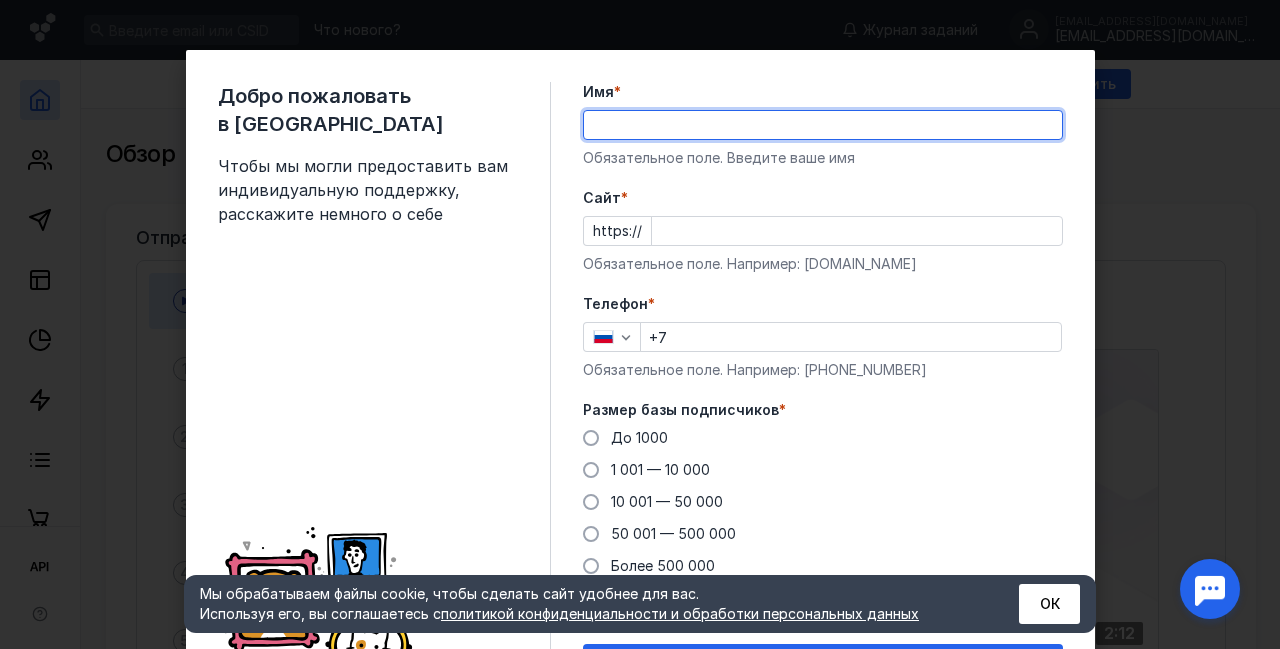 scroll, scrollTop: 0, scrollLeft: 0, axis: both 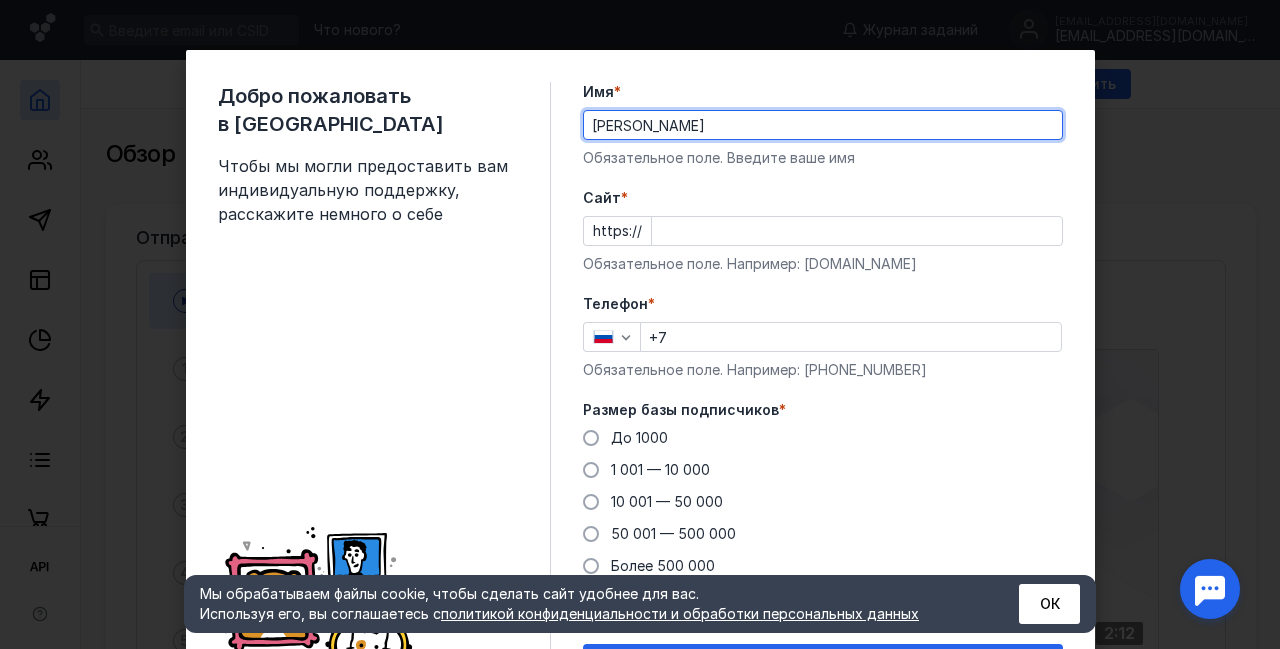 type on "[PERSON_NAME]" 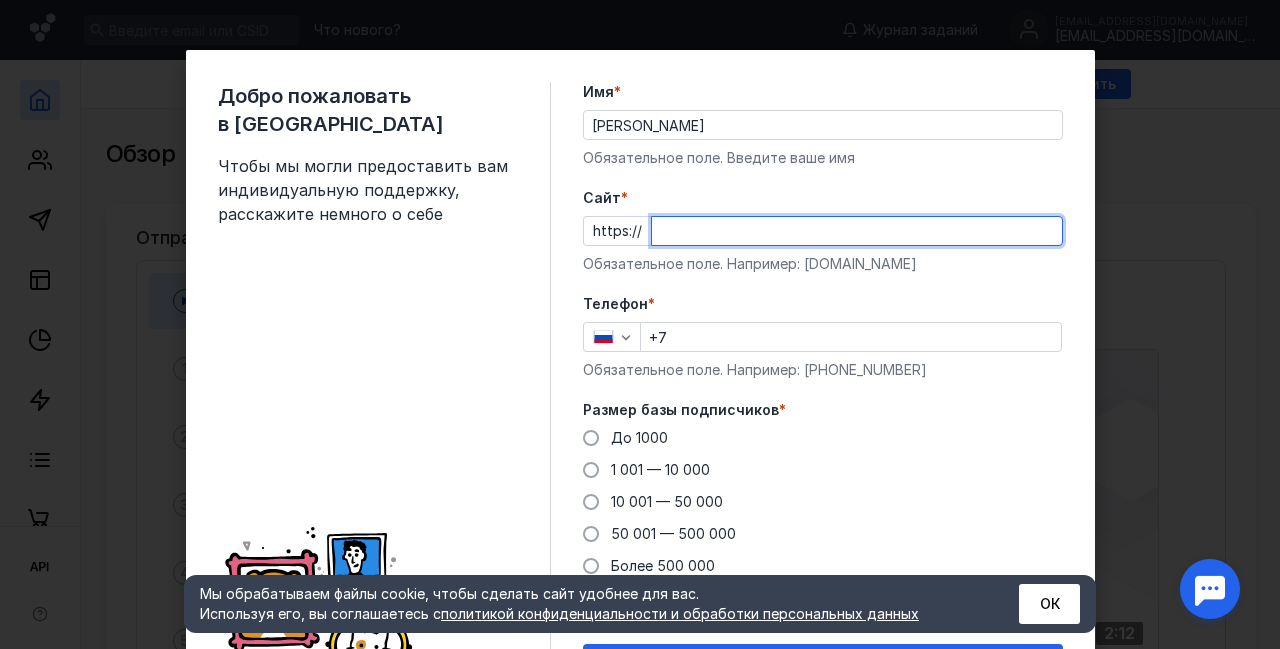 click on "Cайт  *" at bounding box center (857, 231) 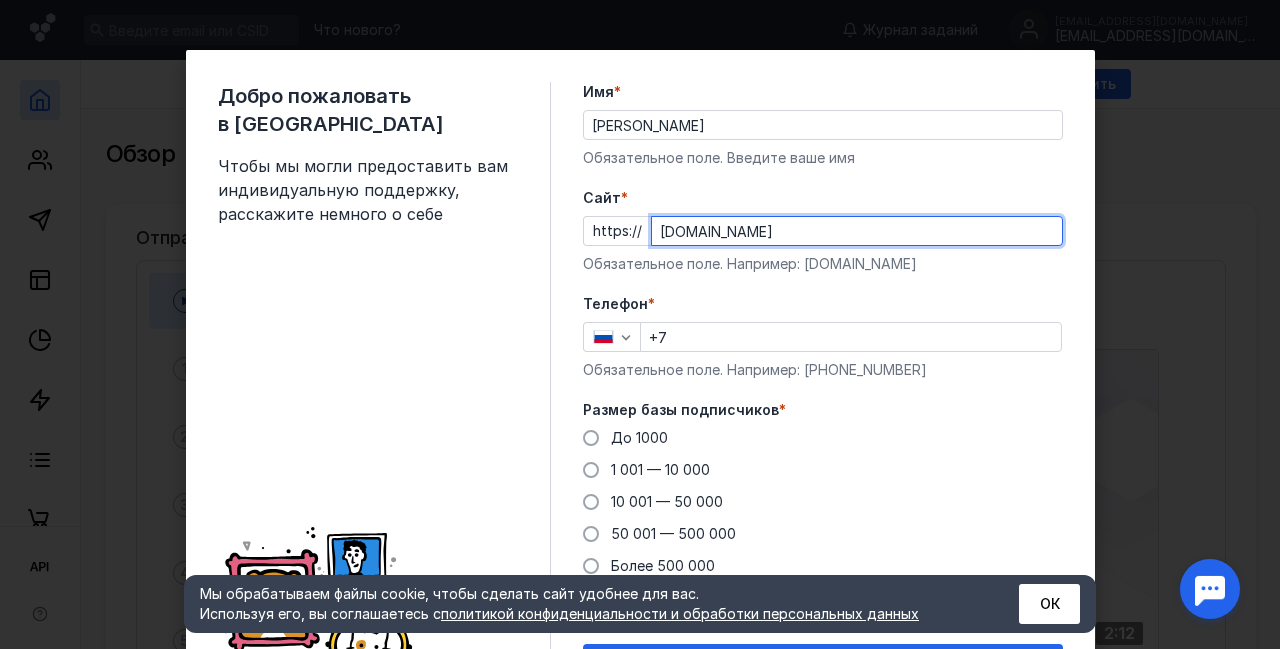 type on "[DOMAIN_NAME]" 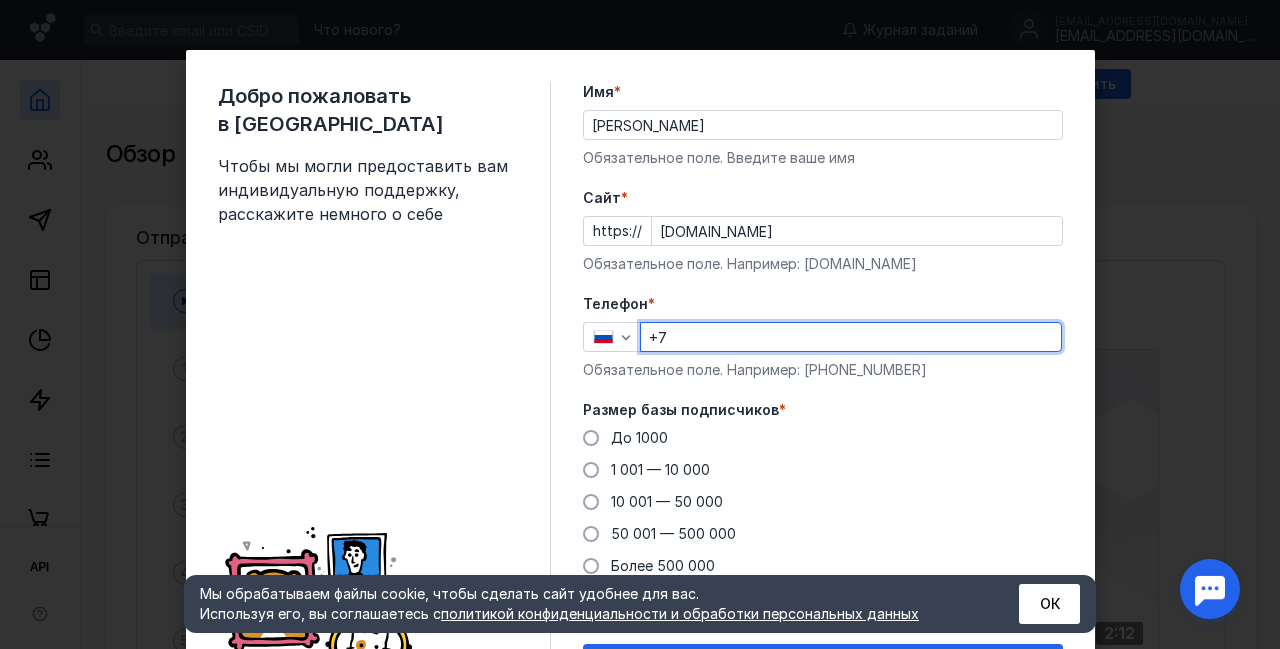 click on "+7" at bounding box center (851, 337) 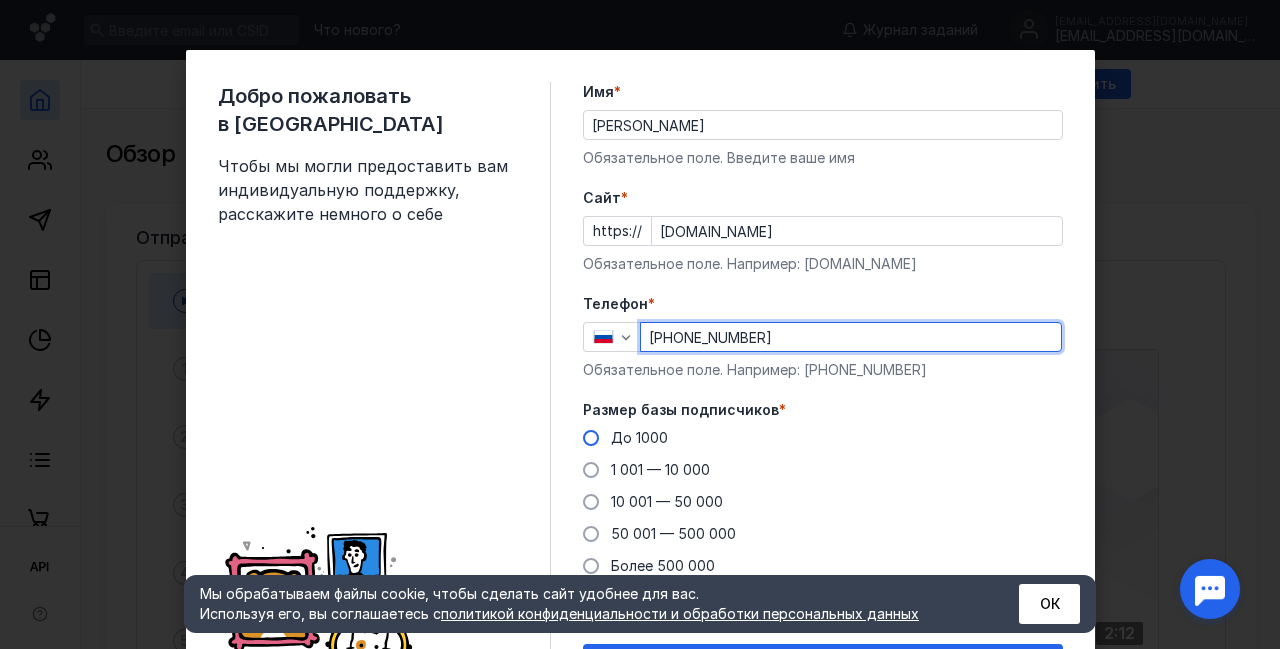 type on "[PHONE_NUMBER]" 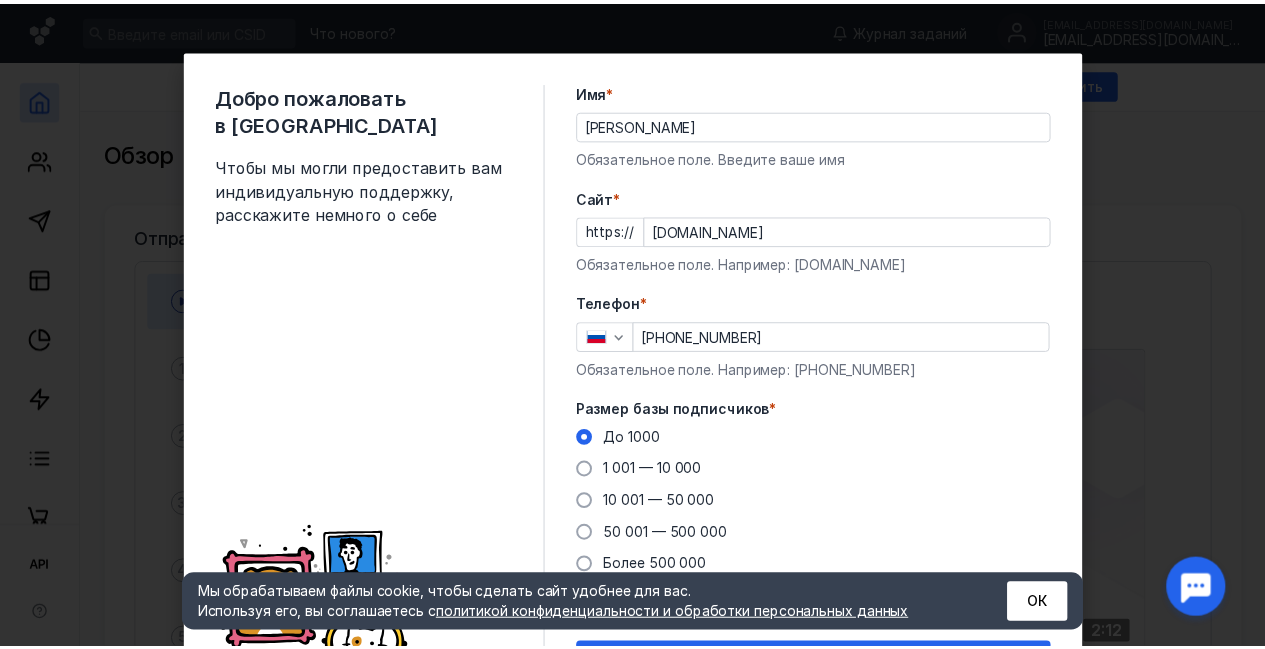 scroll, scrollTop: 116, scrollLeft: 0, axis: vertical 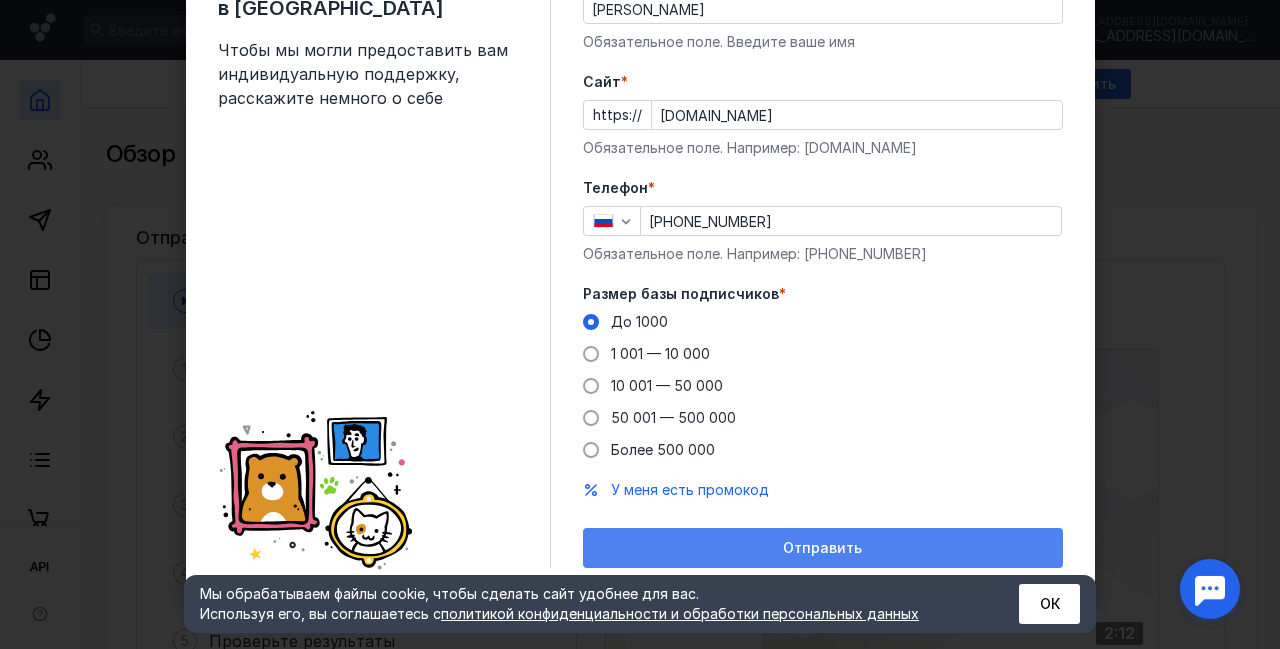 click on "Отправить" at bounding box center [823, 548] 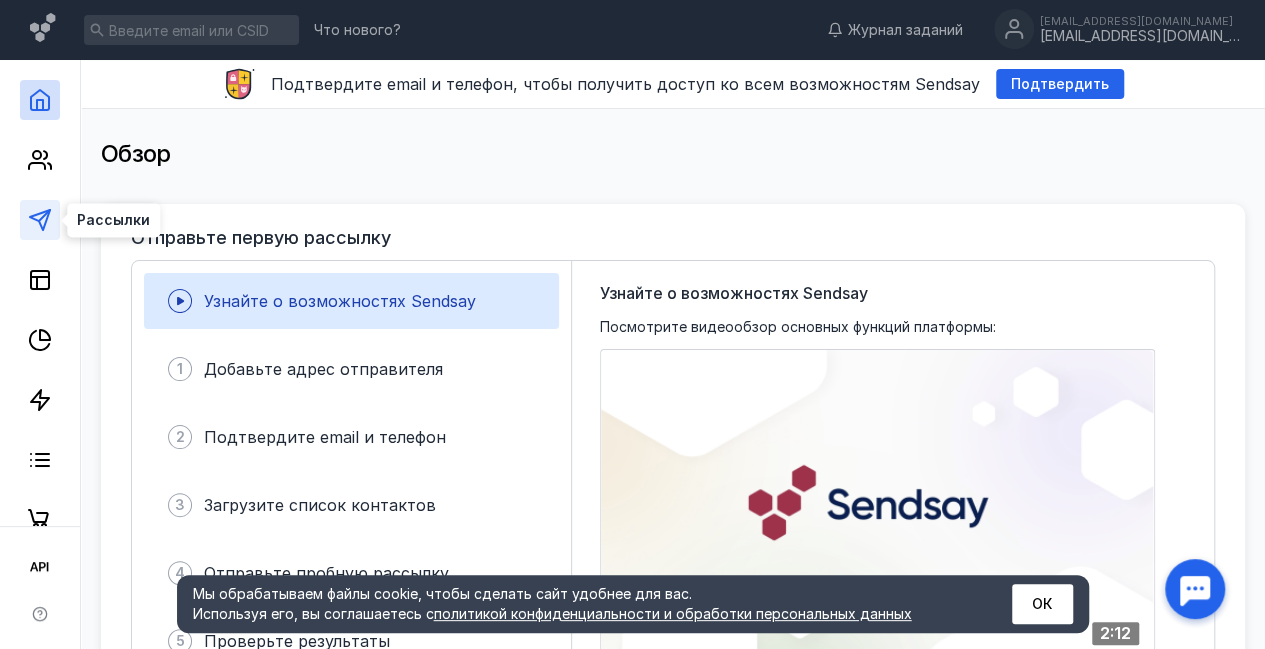 click 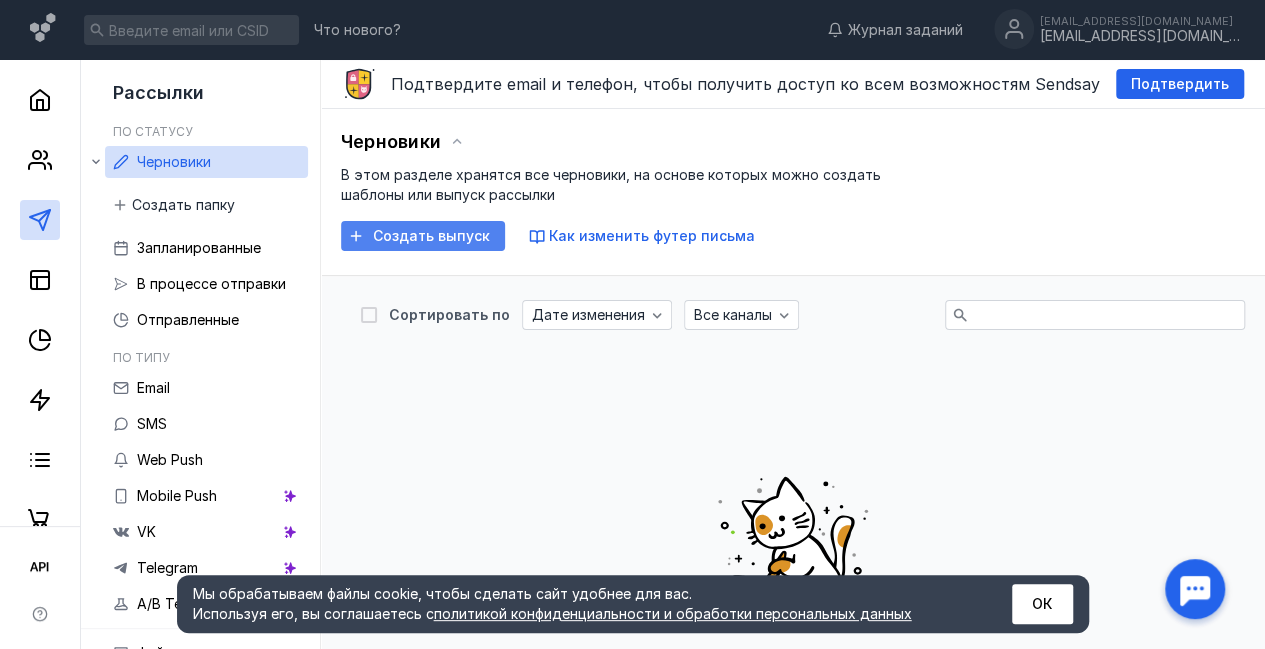 click on "Создать выпуск" at bounding box center (423, 236) 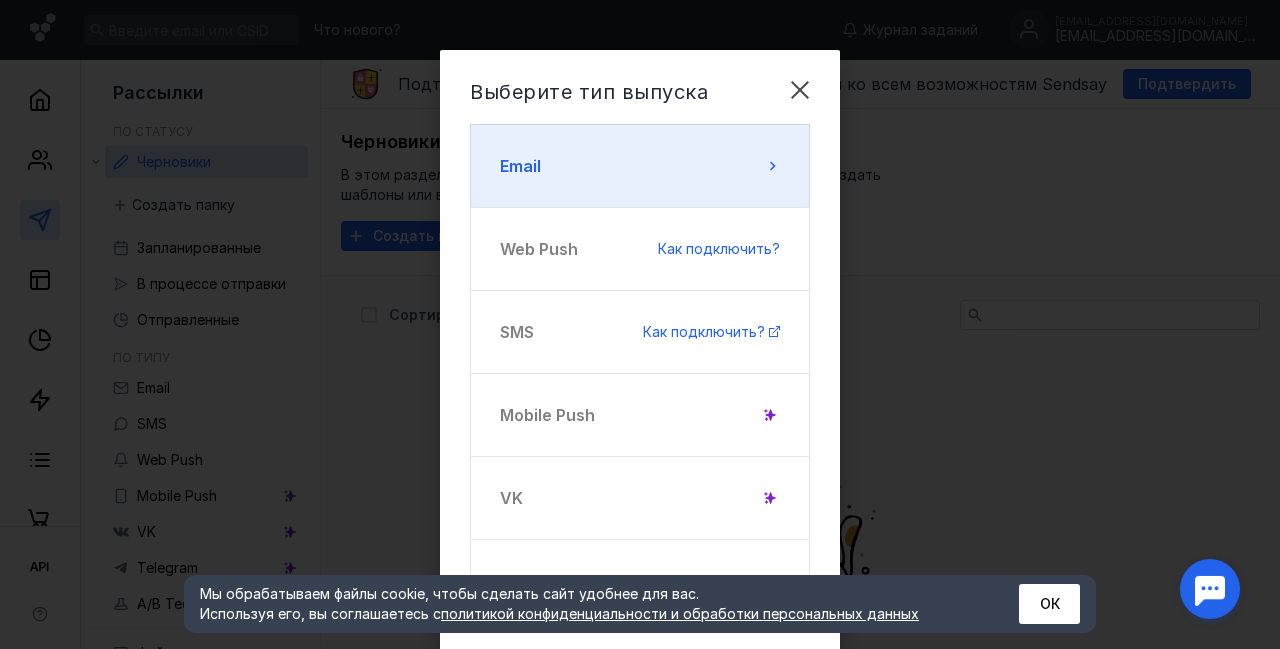 click on "Email" at bounding box center [640, 166] 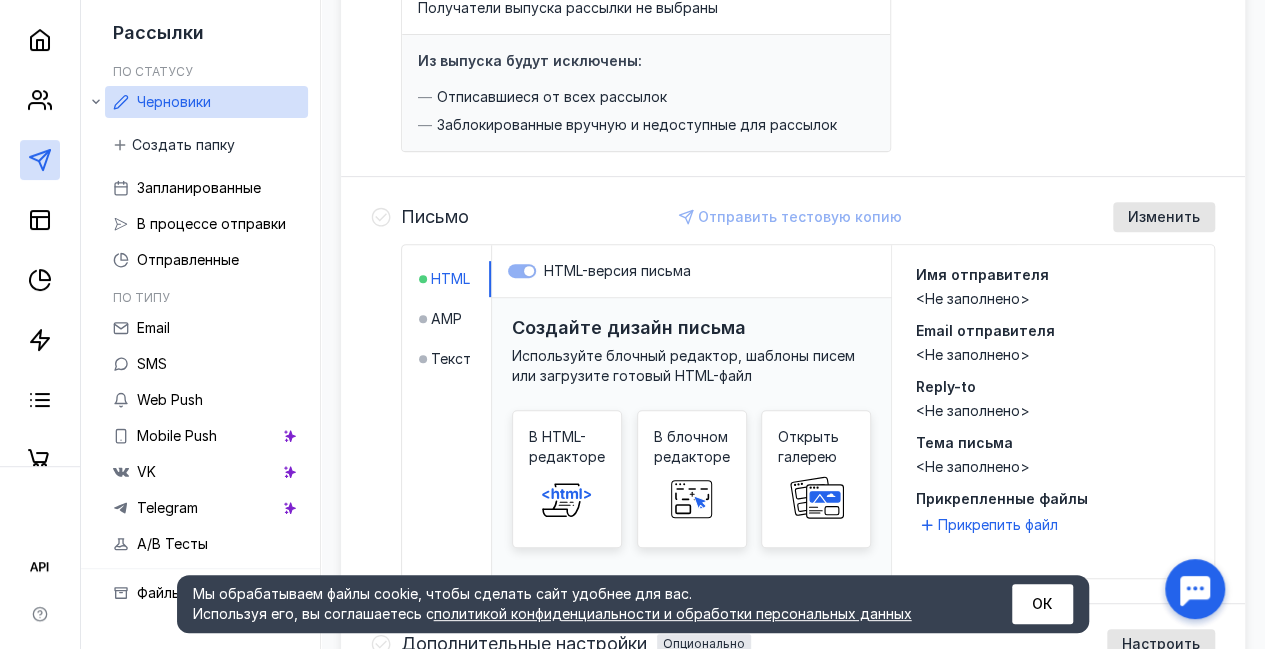 scroll, scrollTop: 324, scrollLeft: 0, axis: vertical 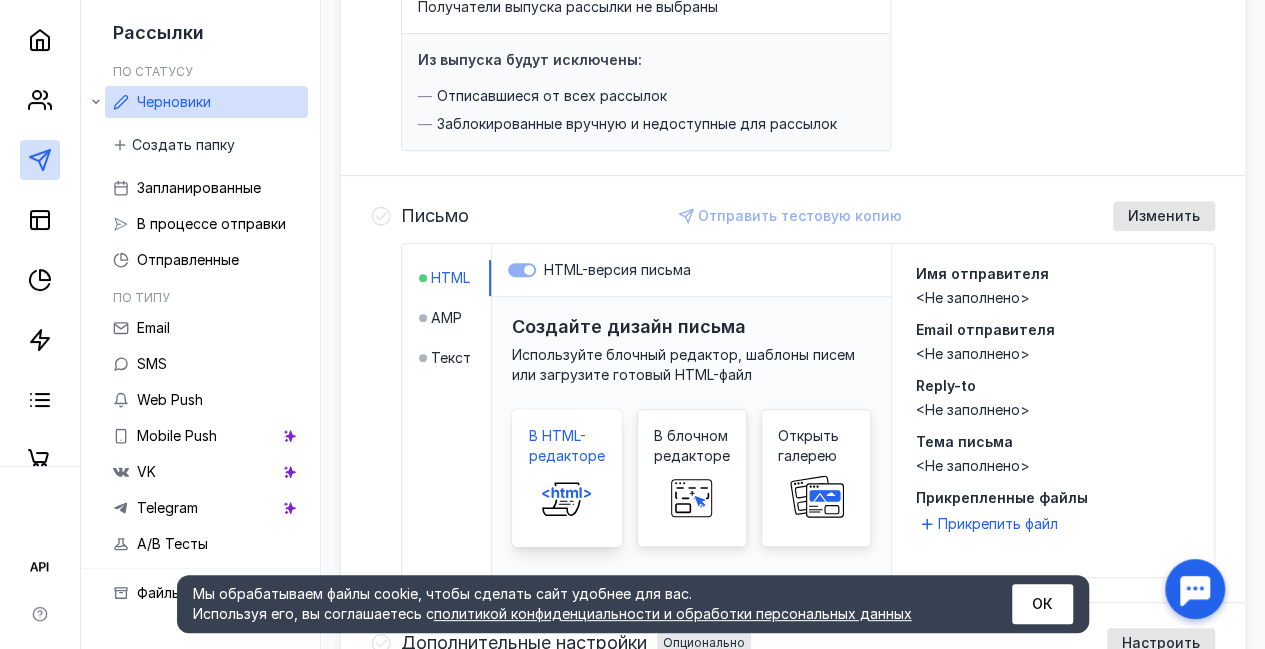 click on "В HTML-редакторе" at bounding box center (567, 446) 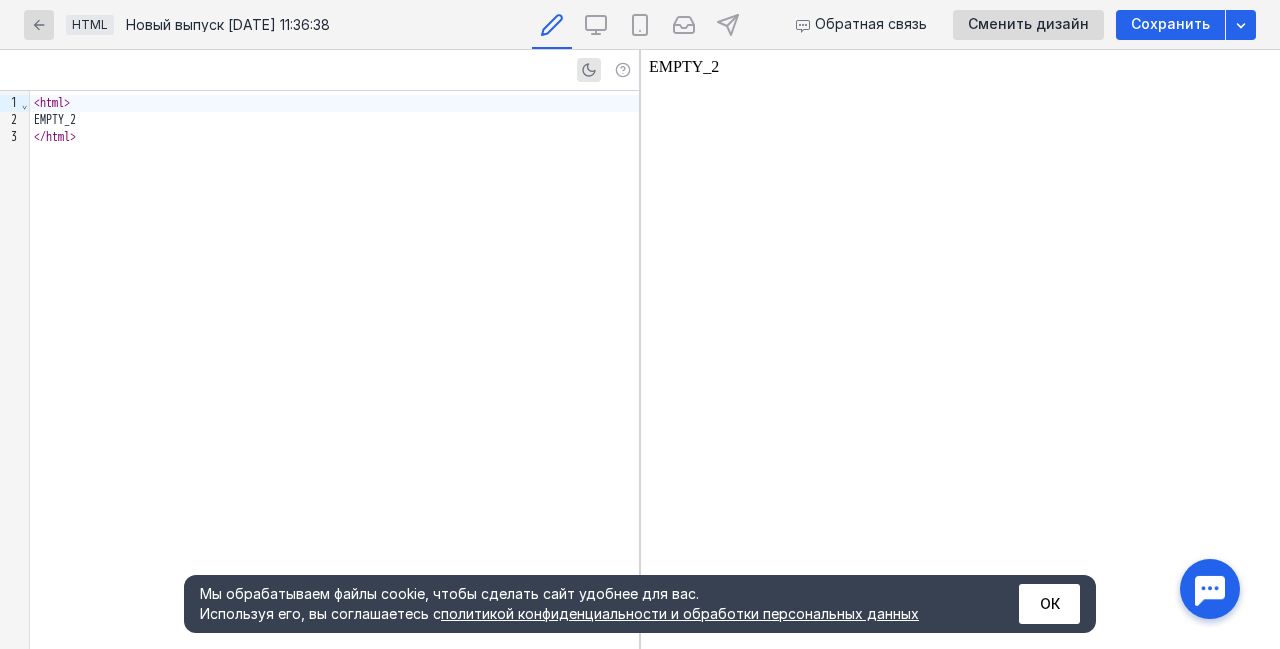 scroll, scrollTop: 0, scrollLeft: 0, axis: both 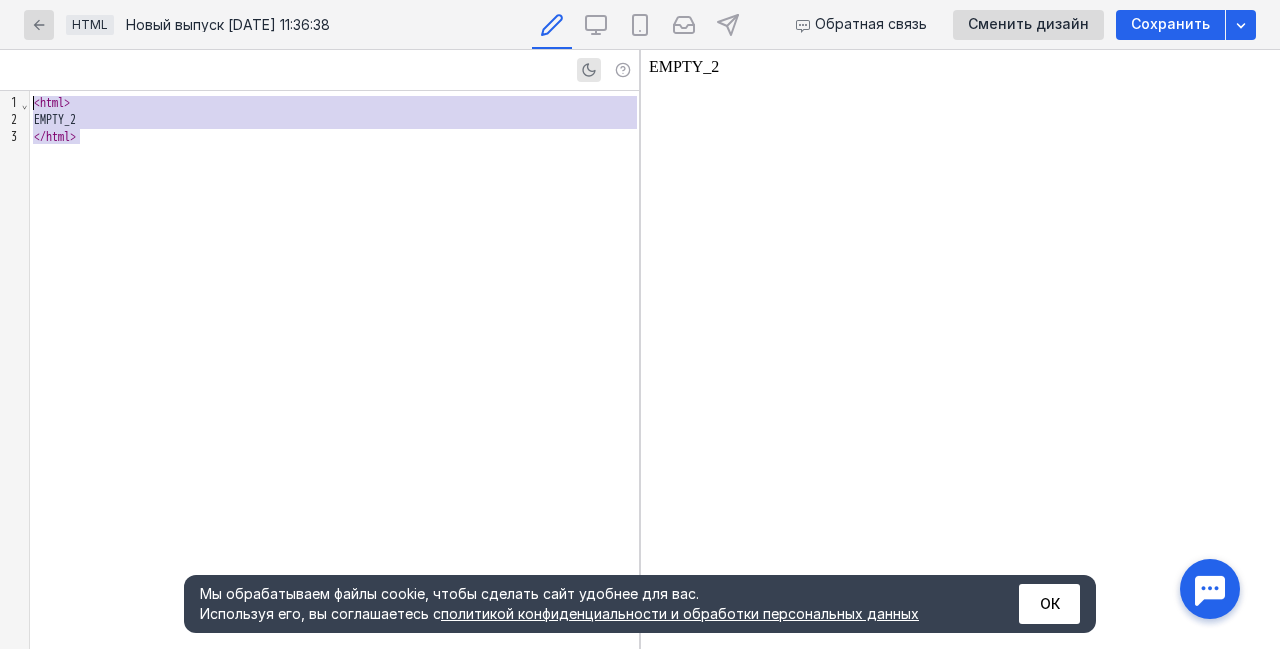 drag, startPoint x: 94, startPoint y: 146, endPoint x: 19, endPoint y: 101, distance: 87.46428 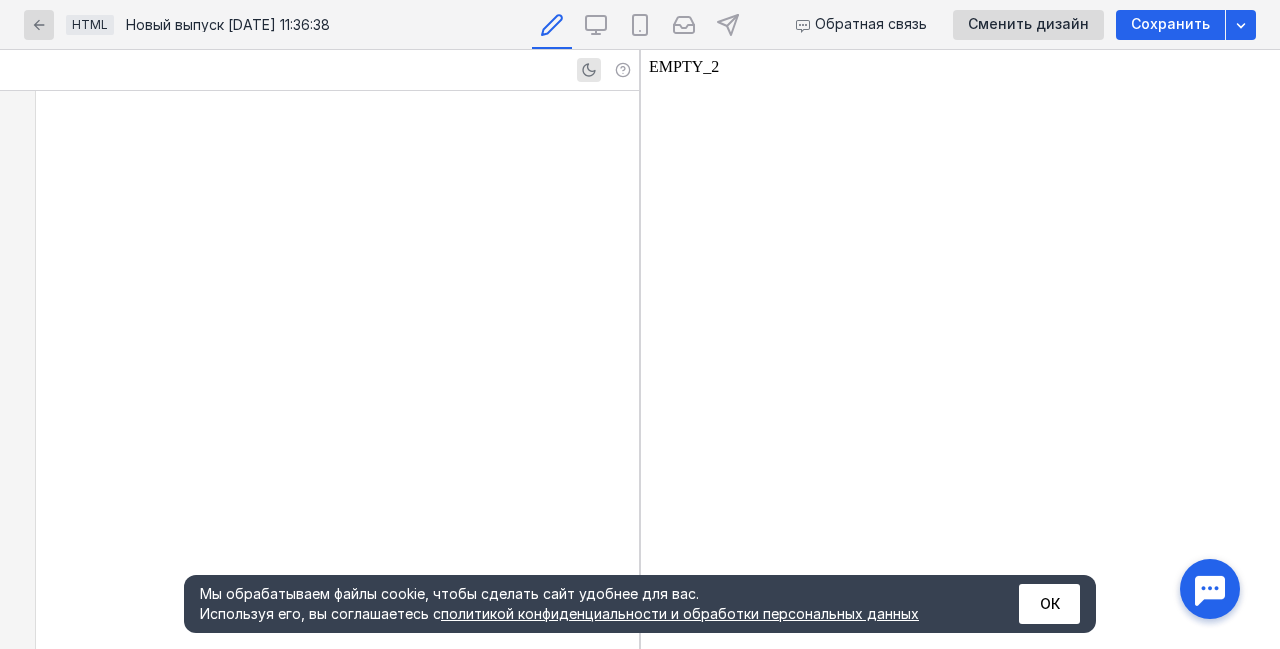 scroll, scrollTop: 9642, scrollLeft: 0, axis: vertical 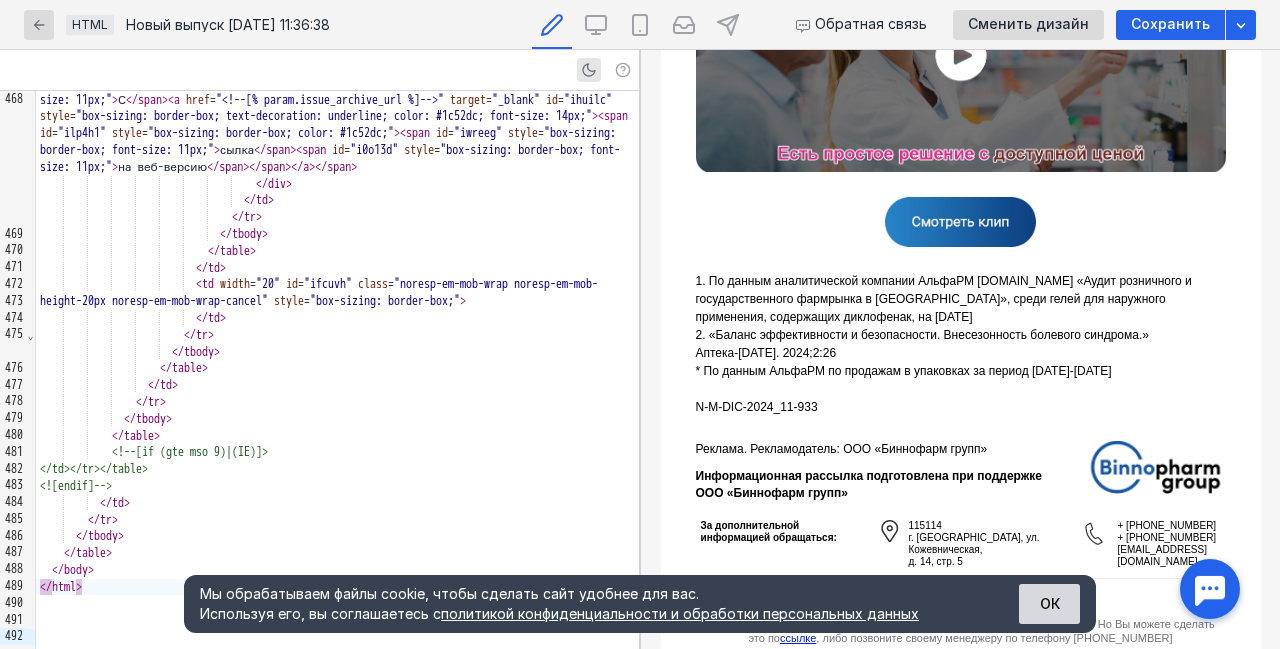 click on "ОК" at bounding box center [1049, 604] 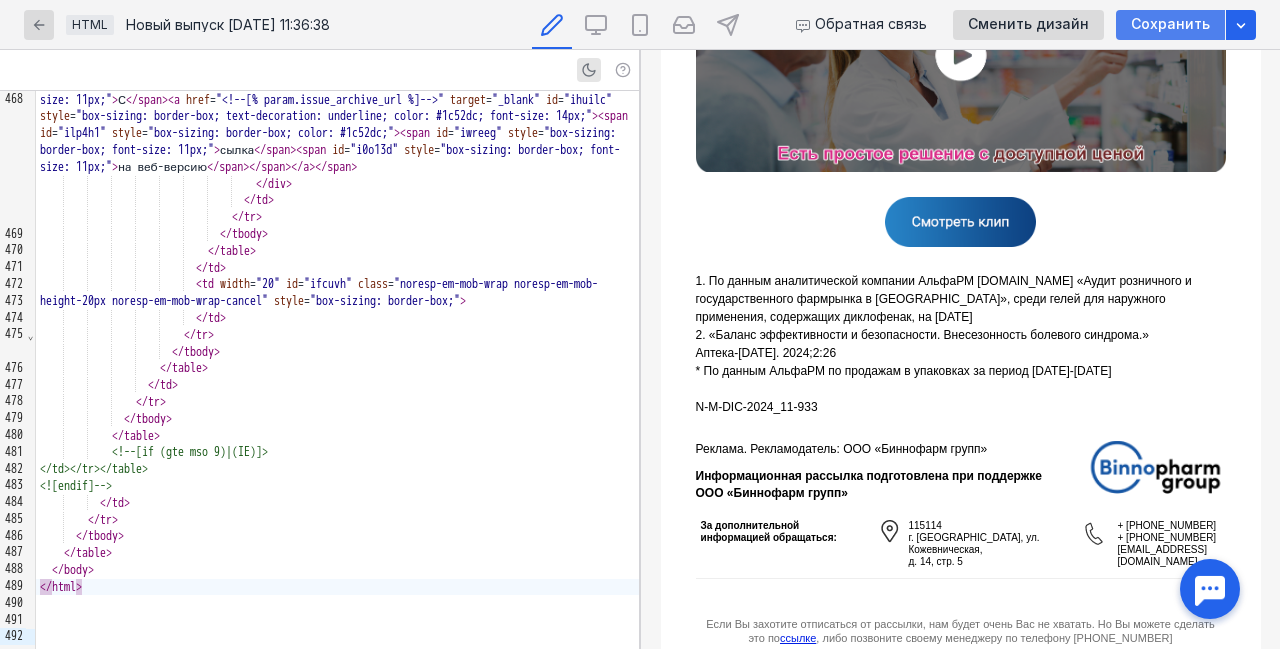 click on "Сохранить" at bounding box center (1170, 24) 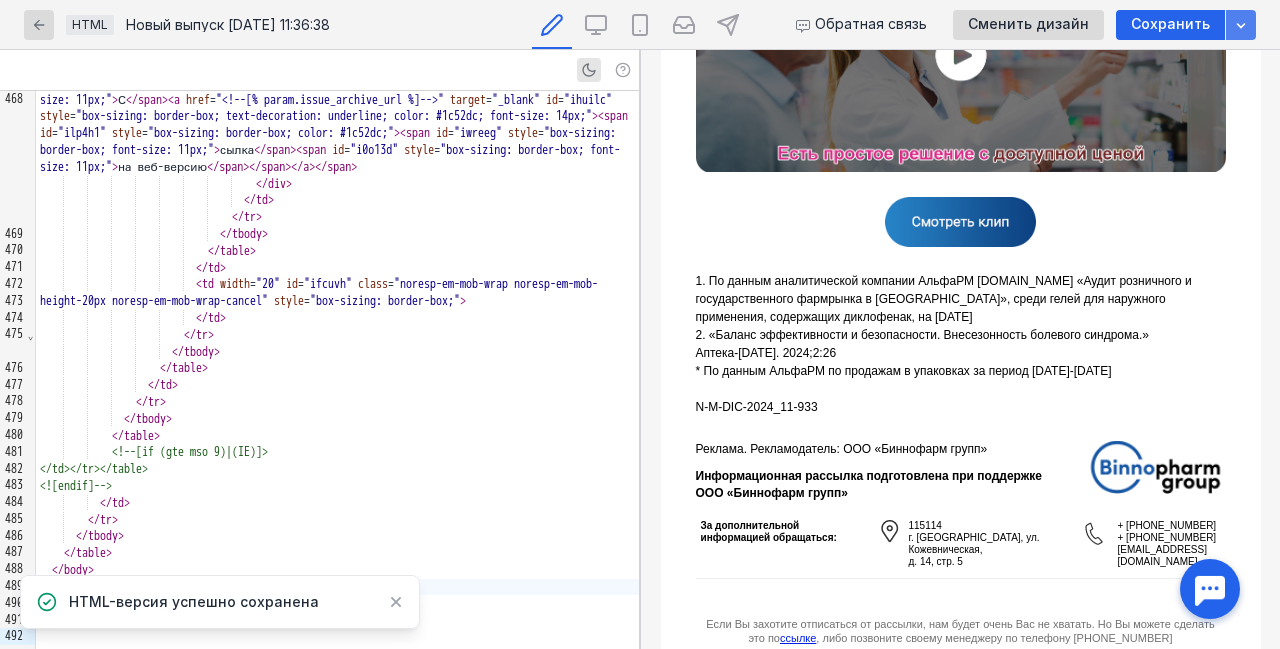 click 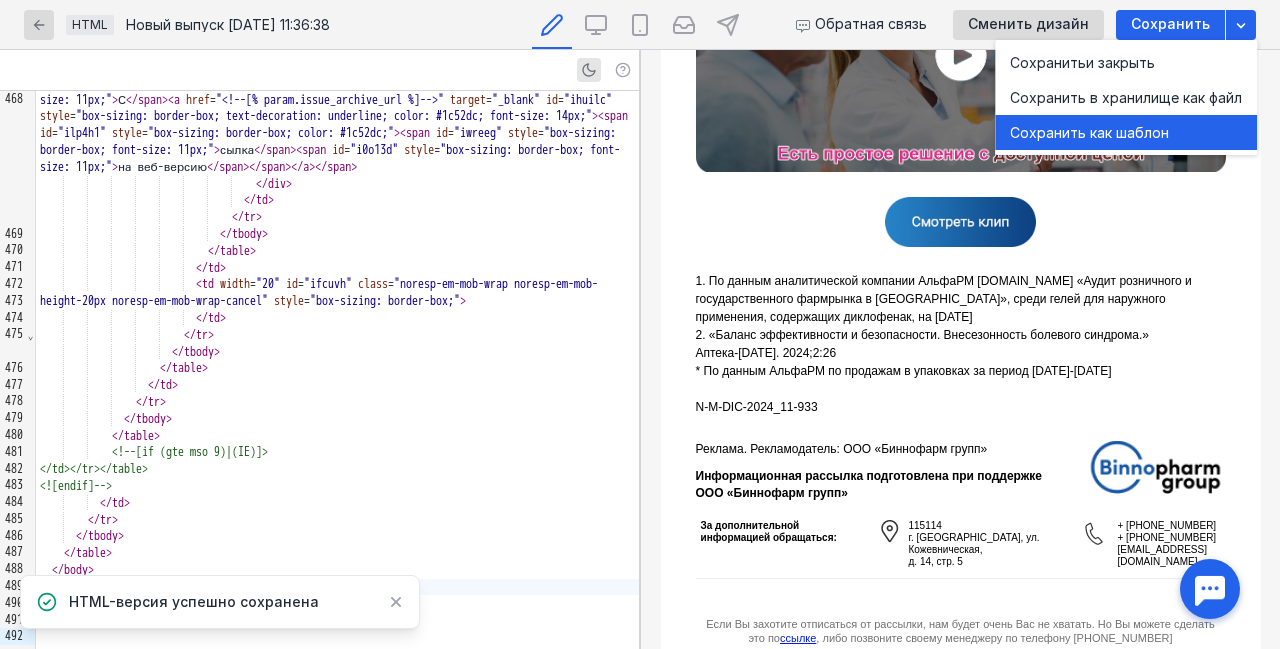 click on "Сохранить как шаблон" at bounding box center [1126, 133] 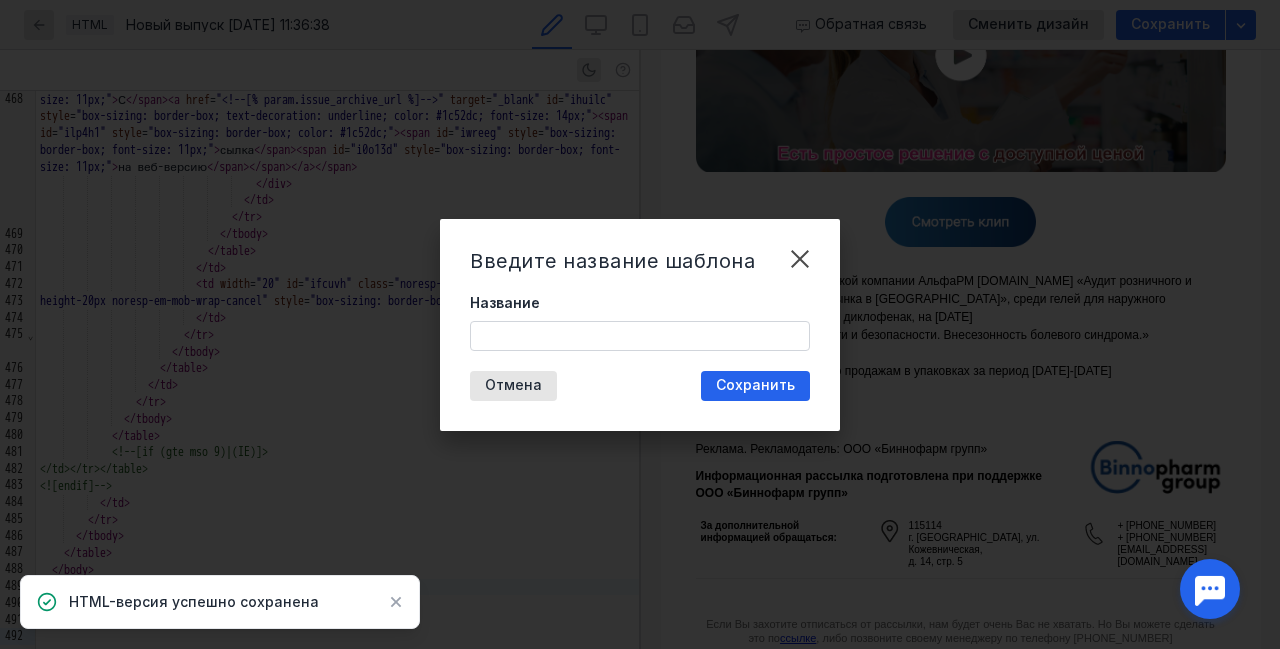 click on "Название" at bounding box center [640, 336] 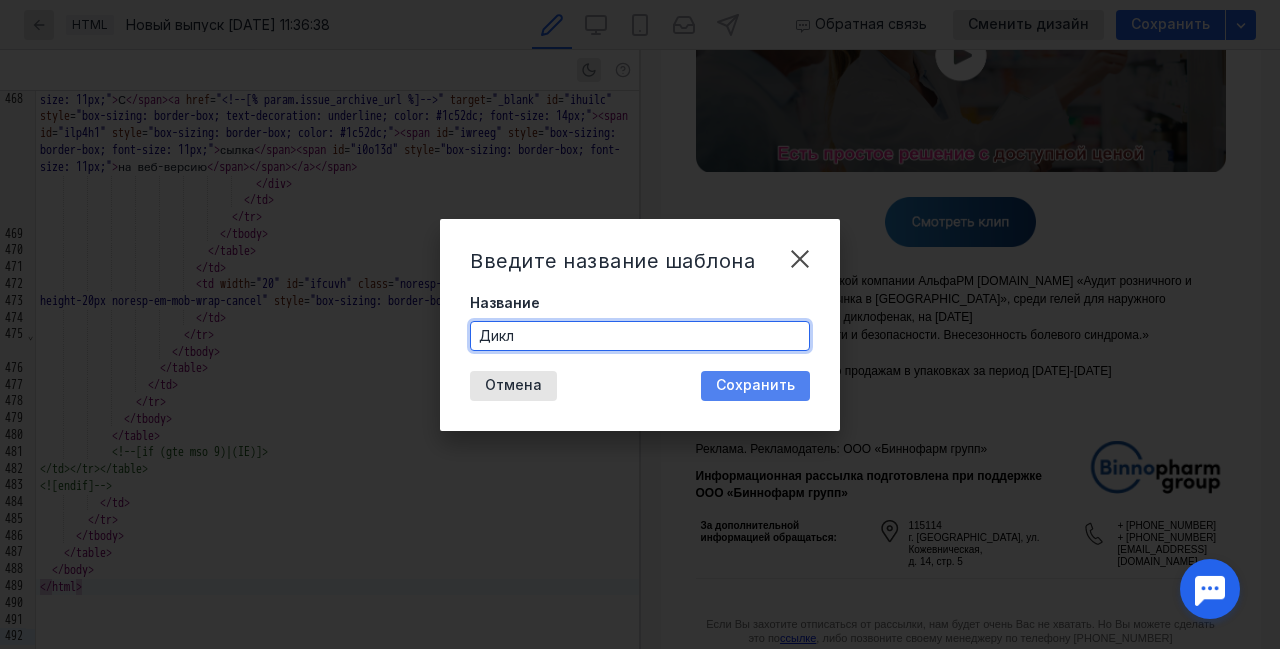 type on "Дикл" 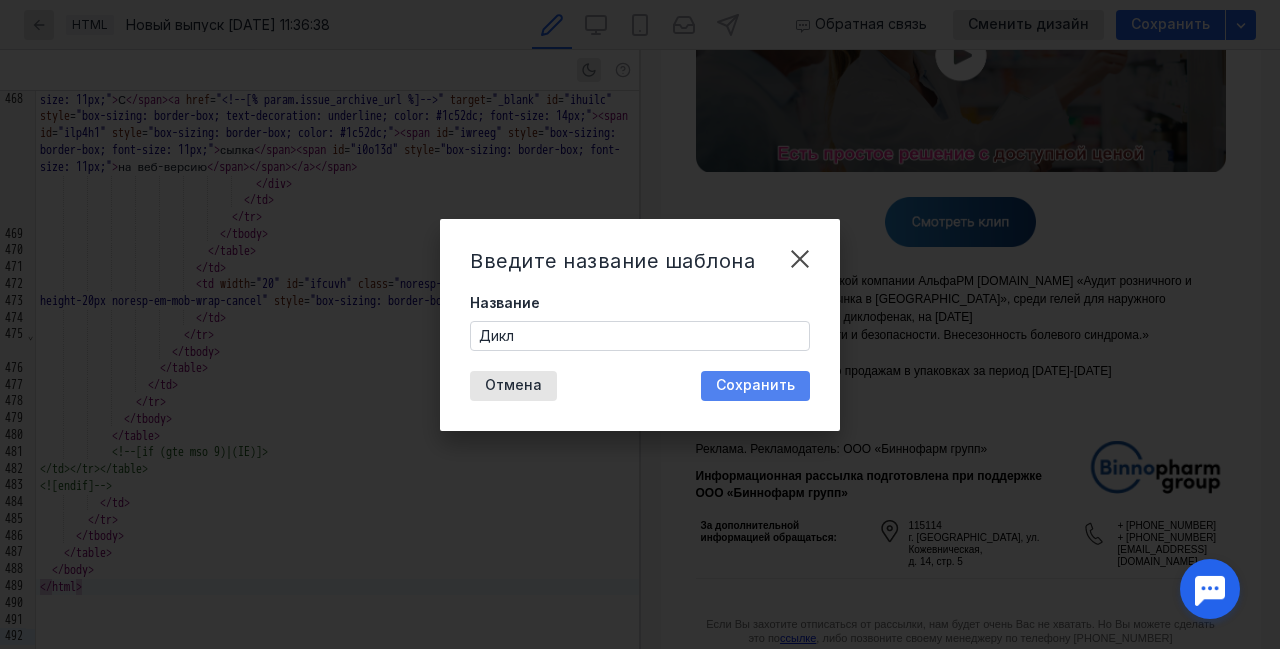 click on "Сохранить" at bounding box center [755, 385] 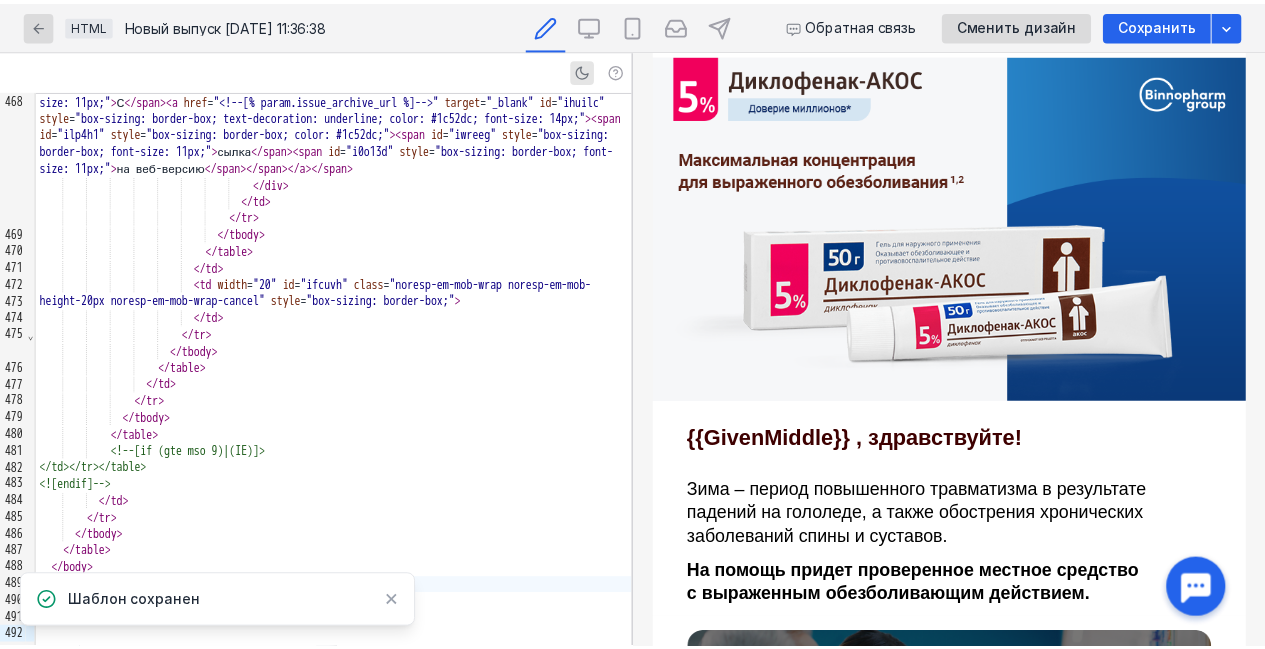scroll, scrollTop: 0, scrollLeft: 0, axis: both 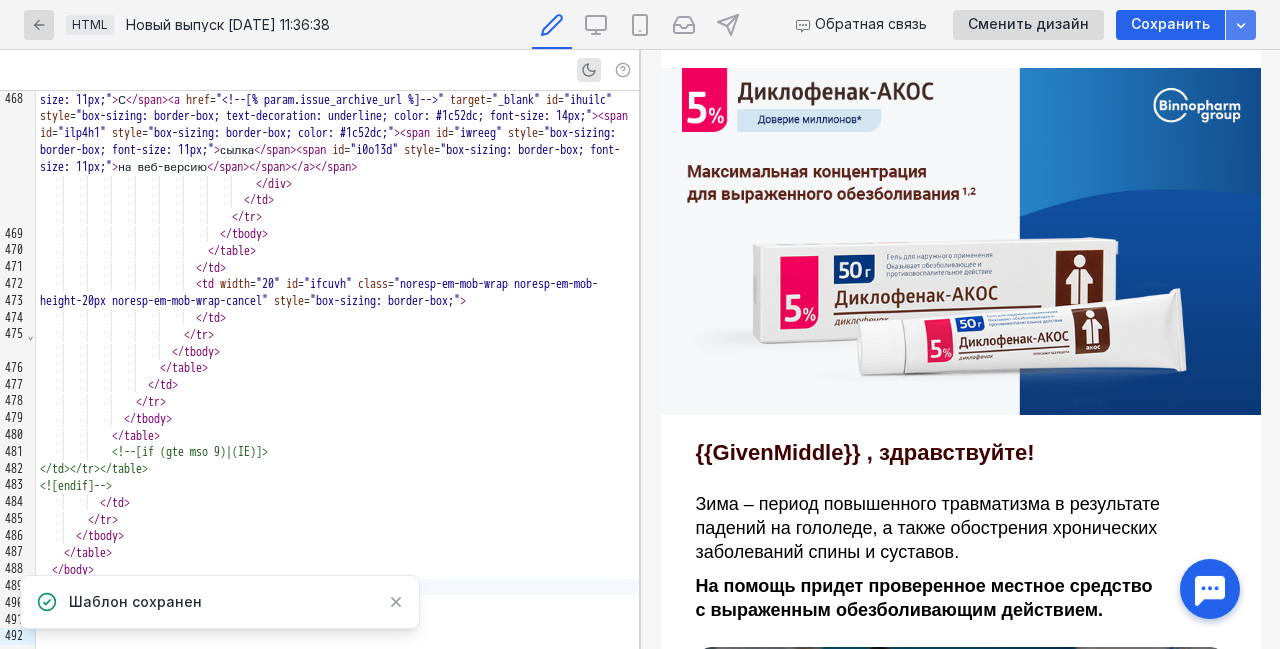 click 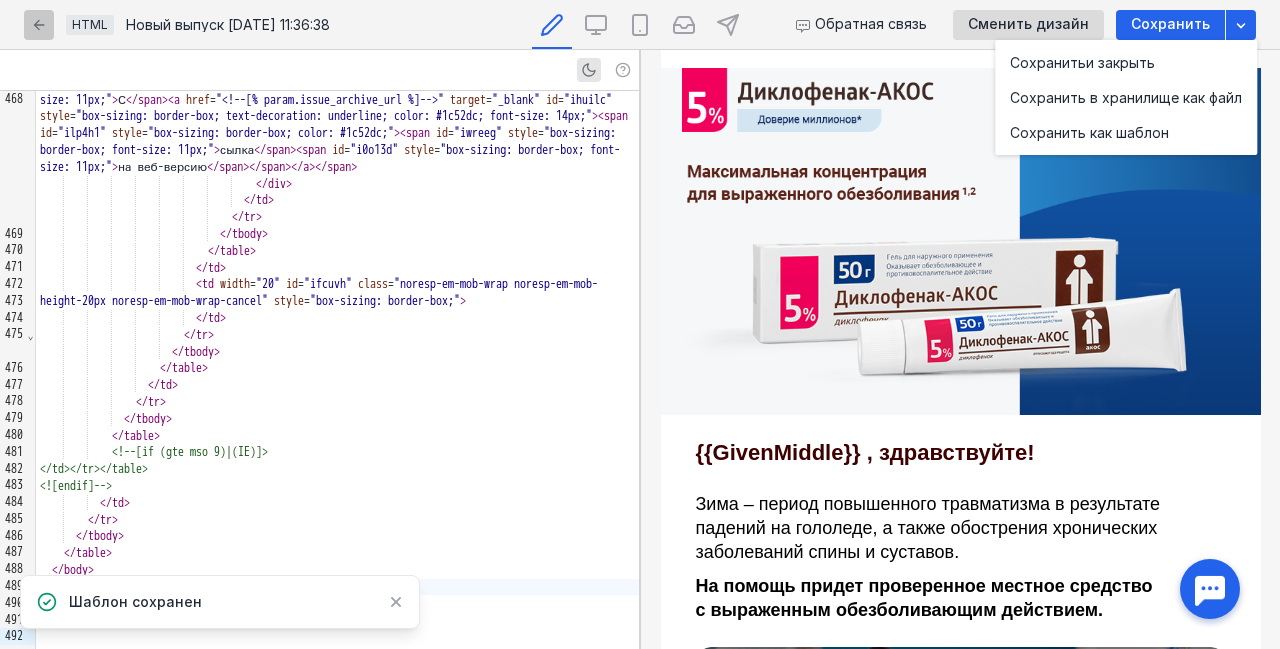 click 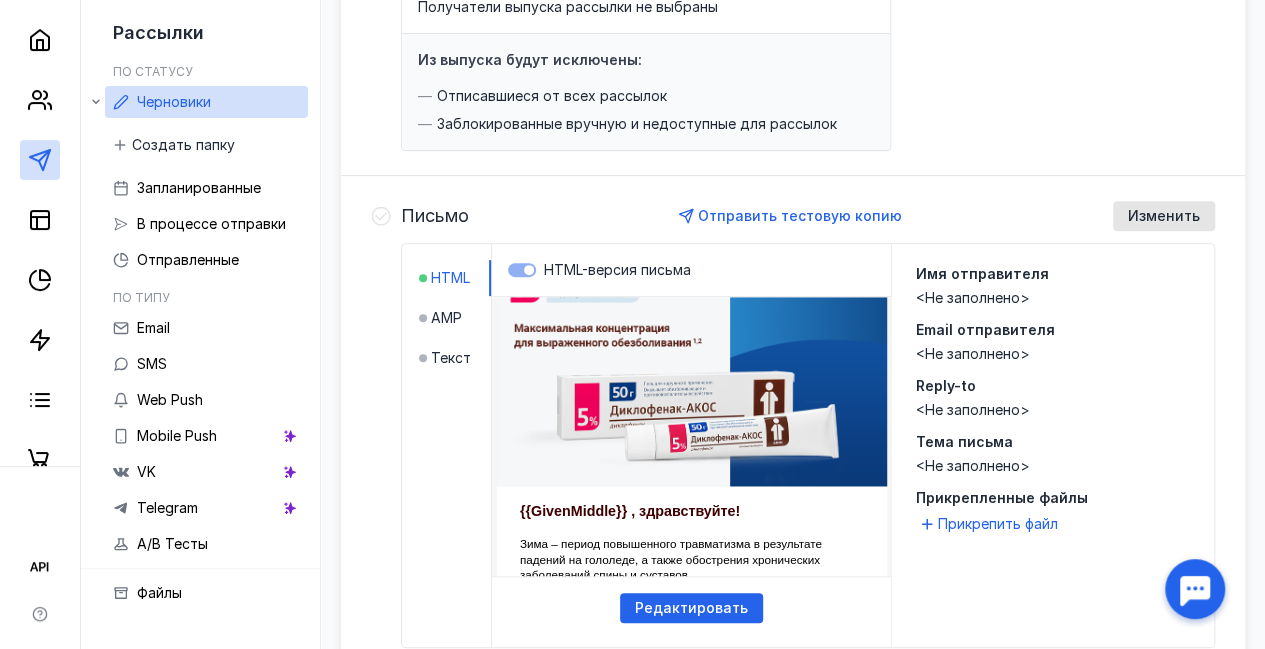 scroll, scrollTop: 0, scrollLeft: 0, axis: both 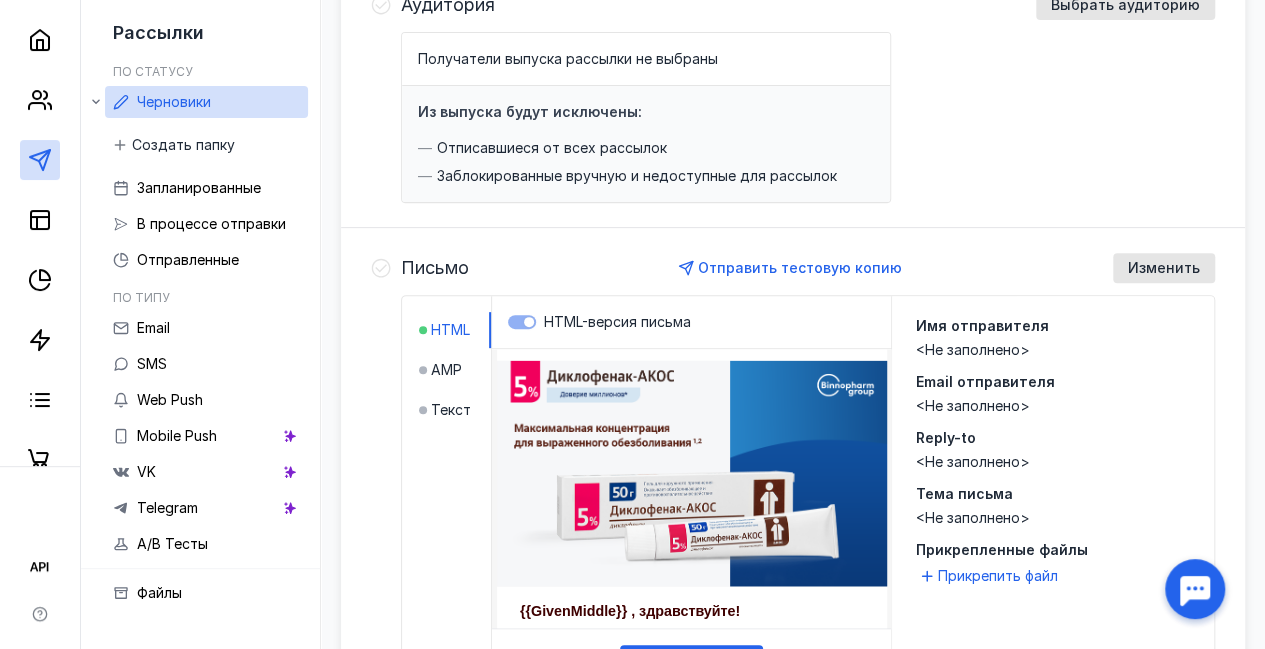 click on "Средство, которому доверяют миллионы! ⠀⠀⠀⠀⠀⠀⠀⠀⠀⠀⠀⠀⠀⠀⠀⠀⠀⠀⠀⠀⠀⠀⠀⠀⠀⠀⠀⠀⠀⠀⠀⠀⠀⠀⠀⠀⠀⠀⠀⠀⠀⠀⠀⠀⠀⠀⠀⠀⠀⠀⠀⠀⠀⠀⠀⠀⠀⠀⠀⠀⠀⠀⠀⠀⠀⠀⠀⠀⠀⠀⠀⠀⠀⠀⠀⠀⠀⠀⠀⠀⠀⠀⠀⠀⠀⠀⠀⠀⠀⠀⠀⠀⠀⠀⠀⠀⠀⠀⠀⠀⠀⠀⠀⠀⠀⠀⠀⠀⠀⠀⠀⠀⠀⠀⠀⠀⠀⠀⠀⠀⠀⠀⠀⠀⠀⠀⠀⠀⠀⠀⠀⠀⠀⠀⠀⠀
⠀⠀⠀⠀⠀⠀⠀⠀⠀⠀⠀⠀⠀⠀⠀⠀⠀⠀⠀⠀⠀⠀⠀⠀⠀⠀⠀⠀⠀⠀⠀⠀⠀⠀⠀⠀⠀⠀⠀⠀⠀⠀⠀⠀⠀⠀⠀⠀⠀⠀⠀⠀⠀⠀⠀⠀⠀⠀⠀⠀⠀⠀⠀⠀⠀⠀⠀⠀⠀⠀⠀⠀⠀⠀⠀⠀⠀⠀⠀⠀⠀⠀⠀⠀⠀⠀⠀⠀⠀⠀⠀⠀⠀⠀⠀⠀⠀⠀⠀⠀⠀⠀⠀⠀⠀⠀⠀⠀⠀⠀⠀⠀⠀⠀⠀⠀⠀⠀⠀⠀⠀⠀⠀⠀⠀⠀⠀⠀⠀⠀⠀⠀⠀⠀⠀⠀⠀⠀⠀⠀⠀⠀⠀⠀⠀⠀⠀⠀⠀⠀⠀⠀⠀⠀⠀⠀" at bounding box center [691, 349] 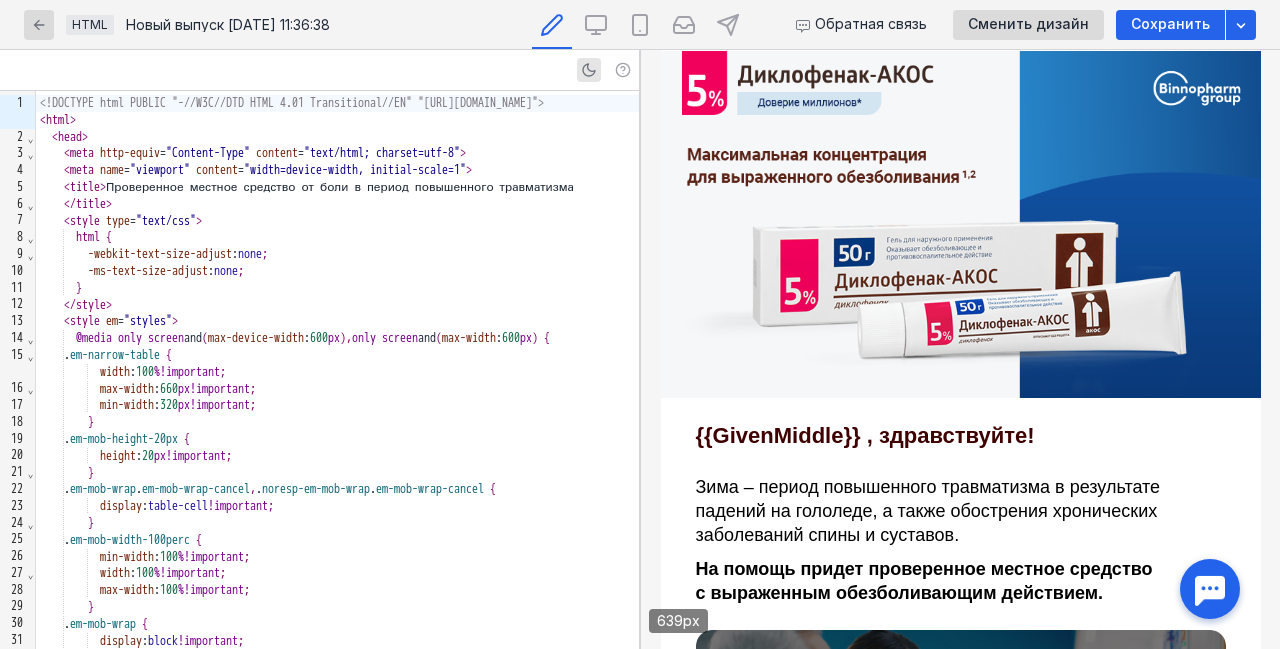 scroll, scrollTop: 72, scrollLeft: 0, axis: vertical 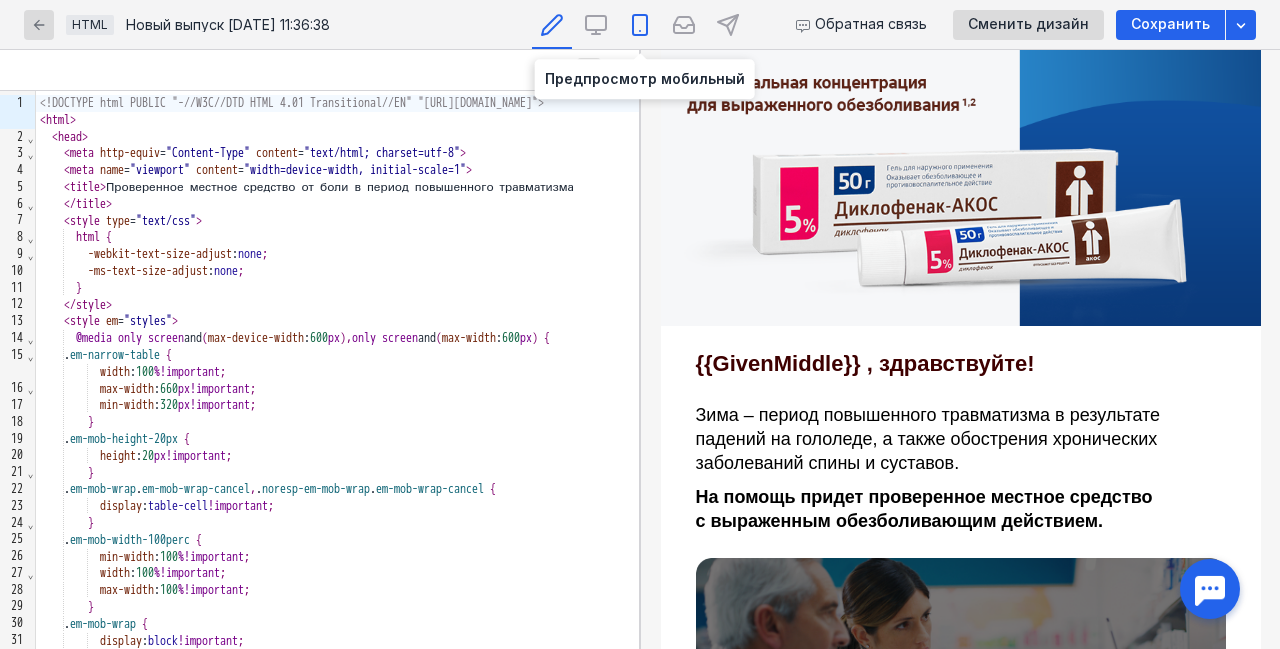 click 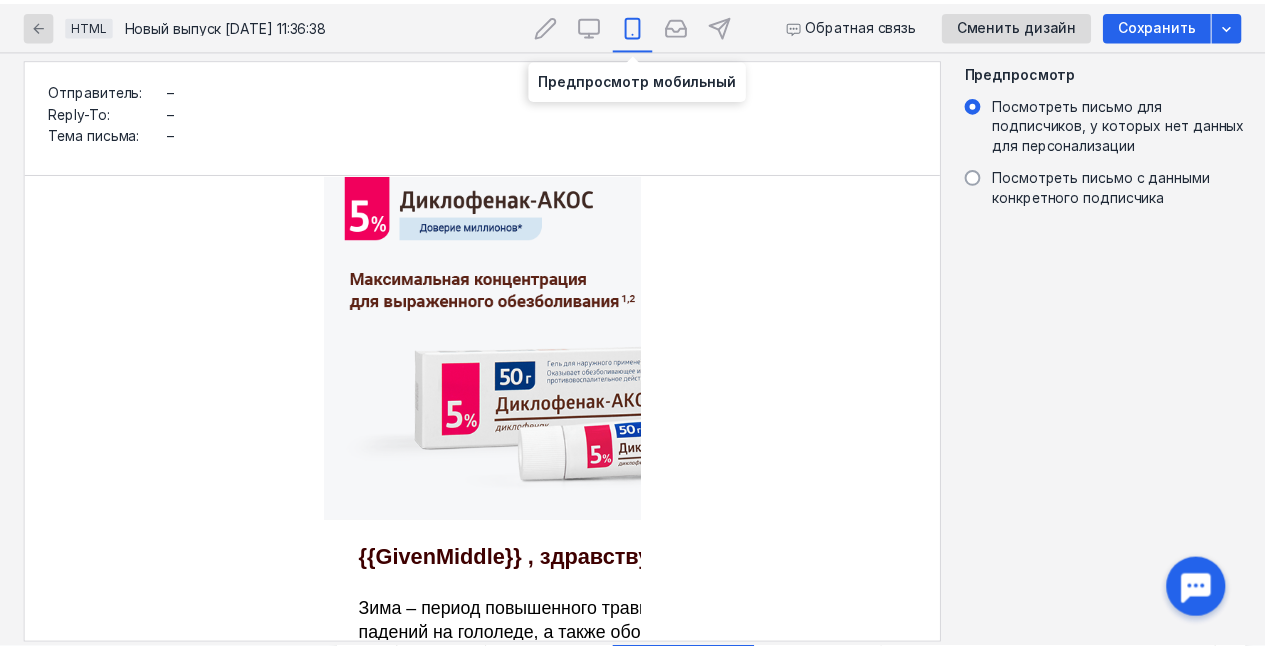 scroll, scrollTop: 0, scrollLeft: 0, axis: both 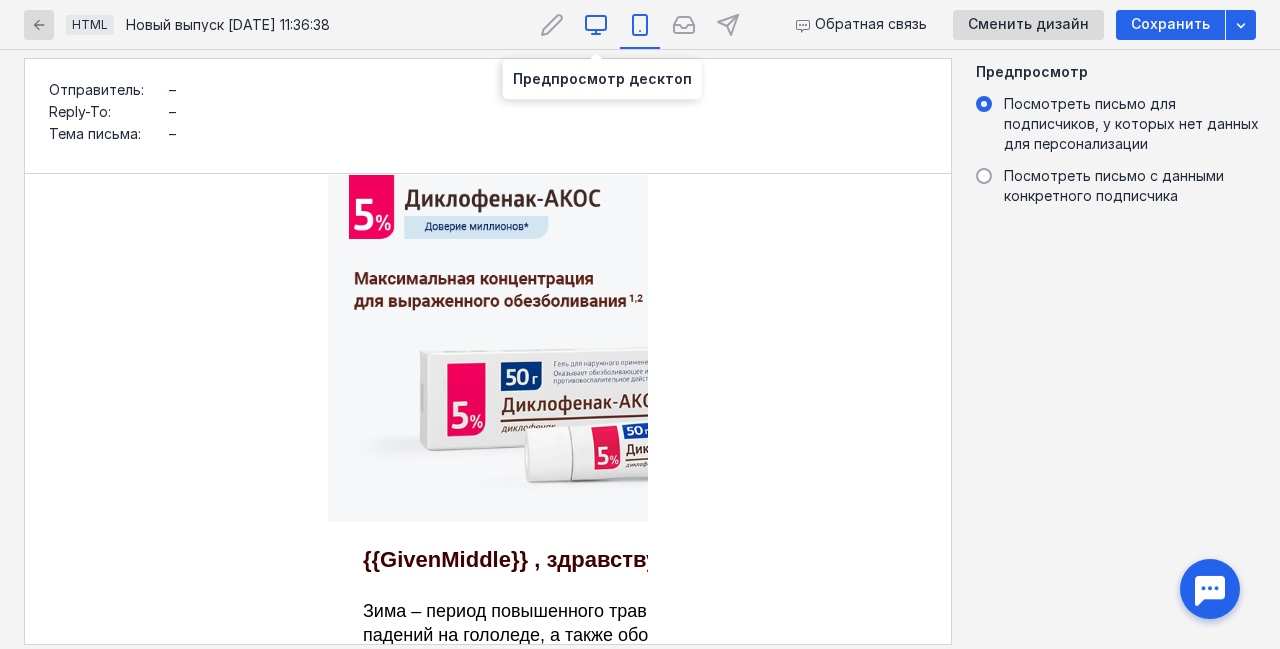 click 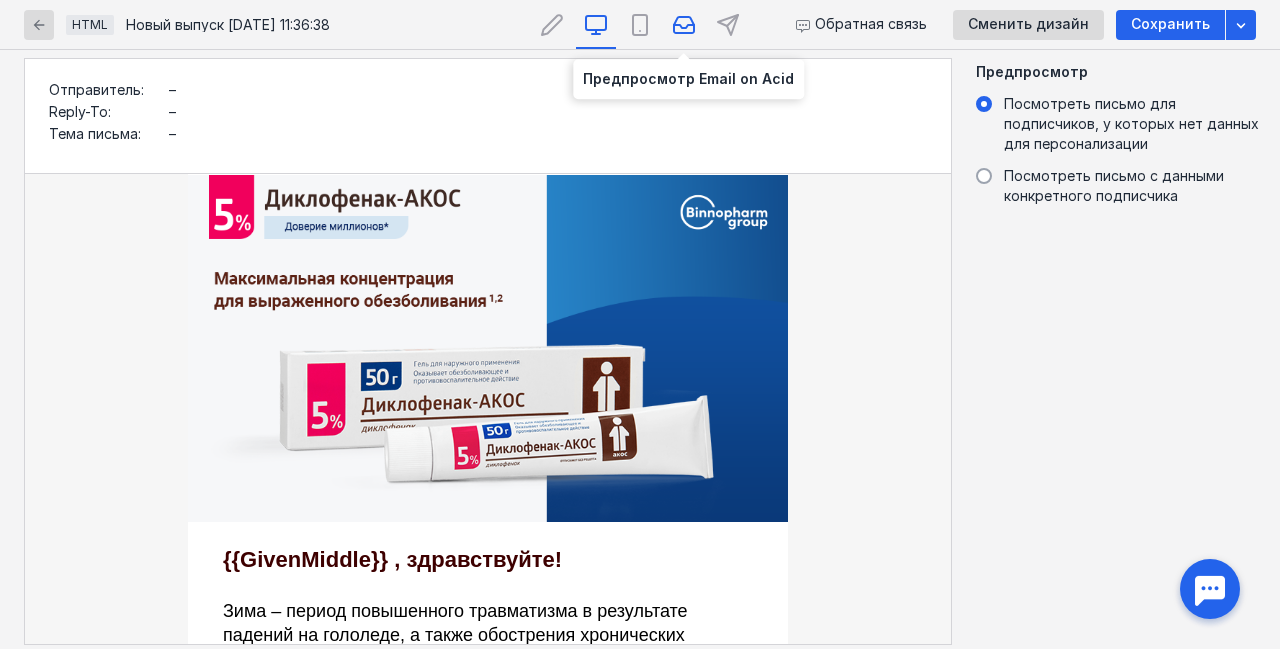 click 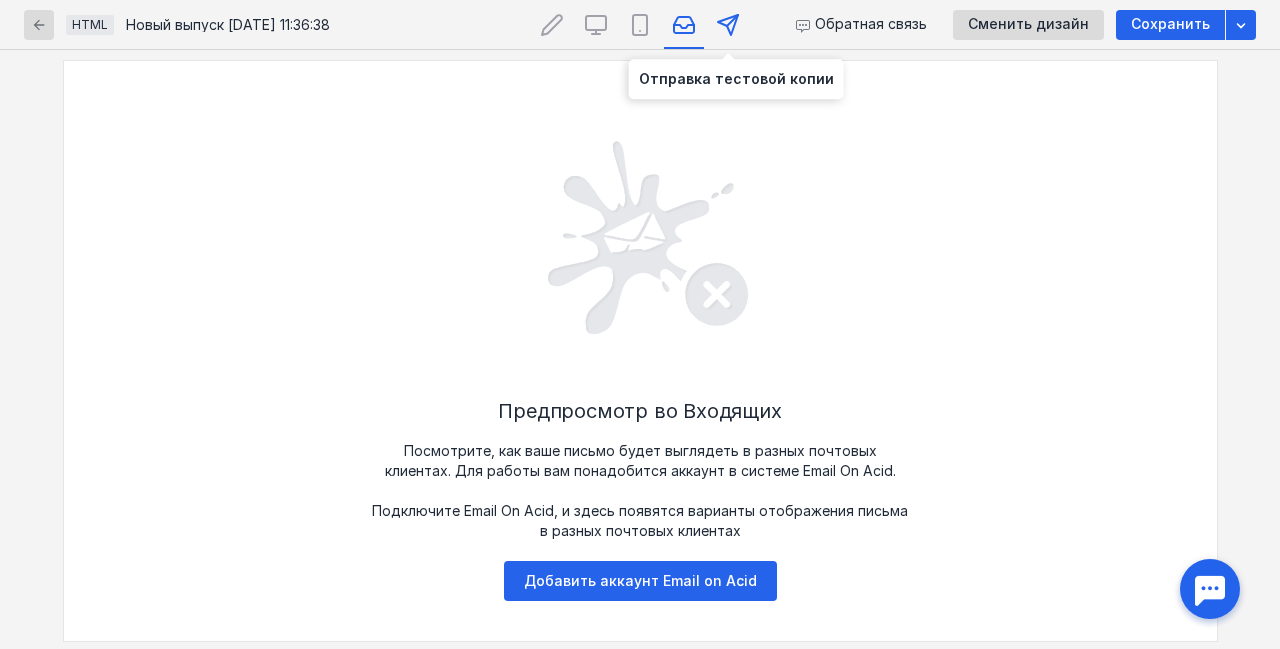 click at bounding box center [728, 24] 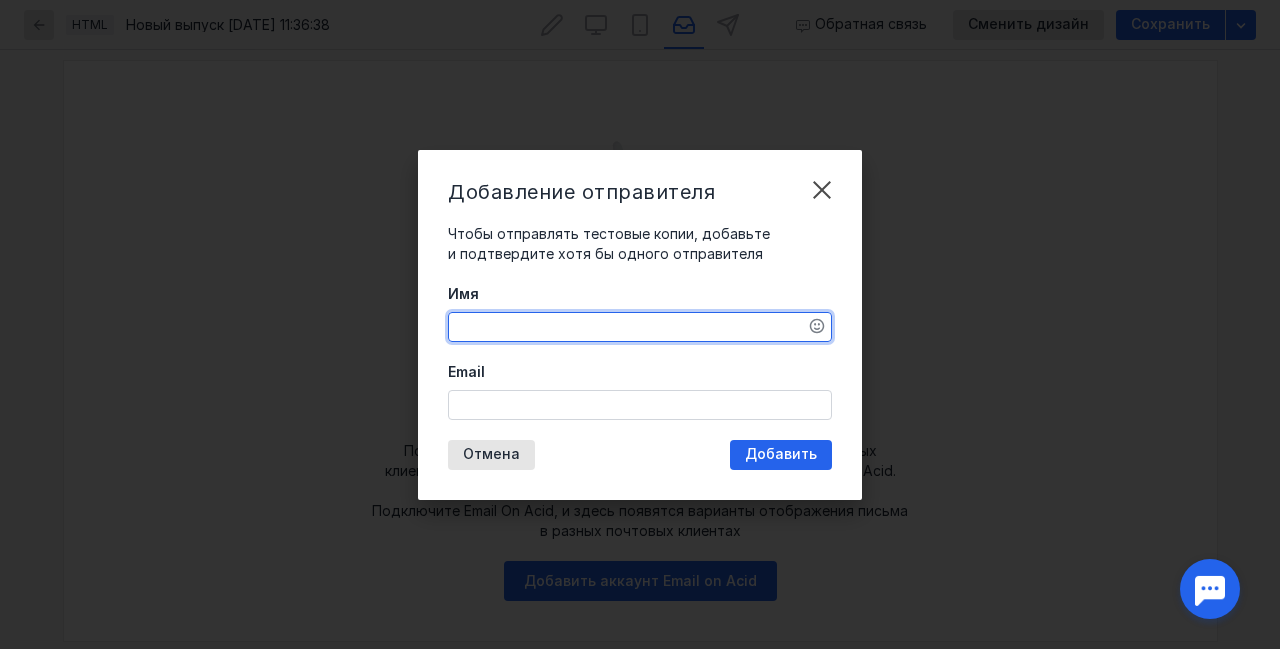 click on "Имя" at bounding box center [640, 327] 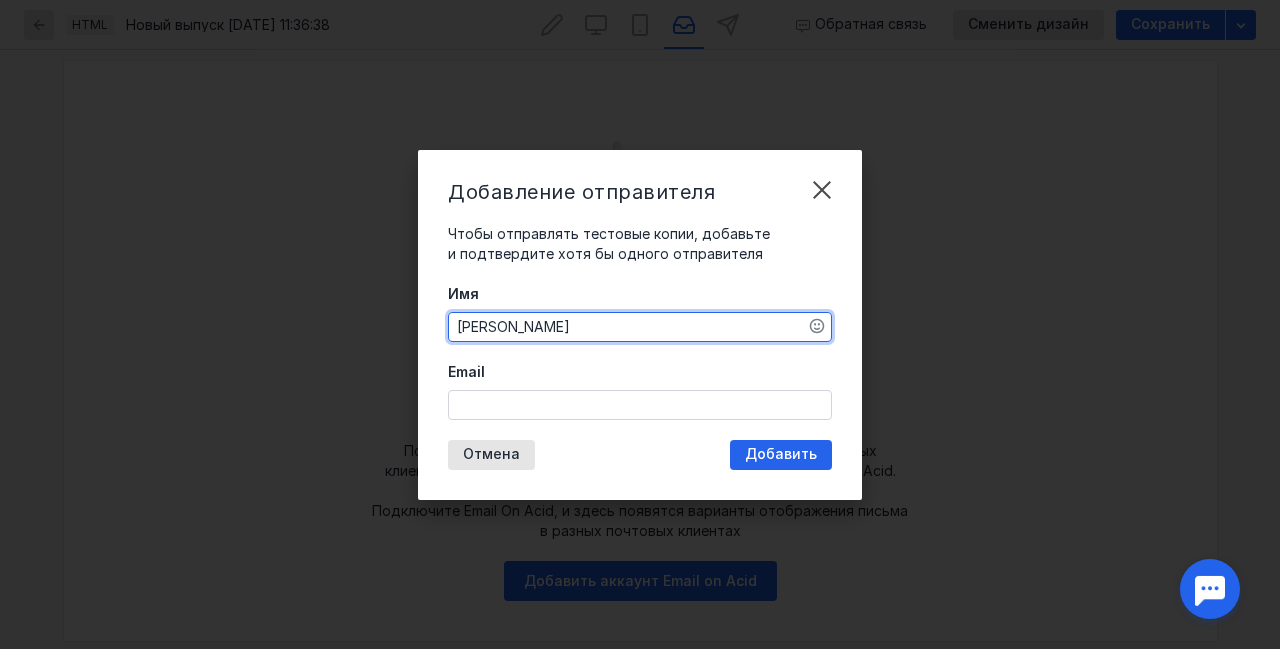 type on "[PERSON_NAME]" 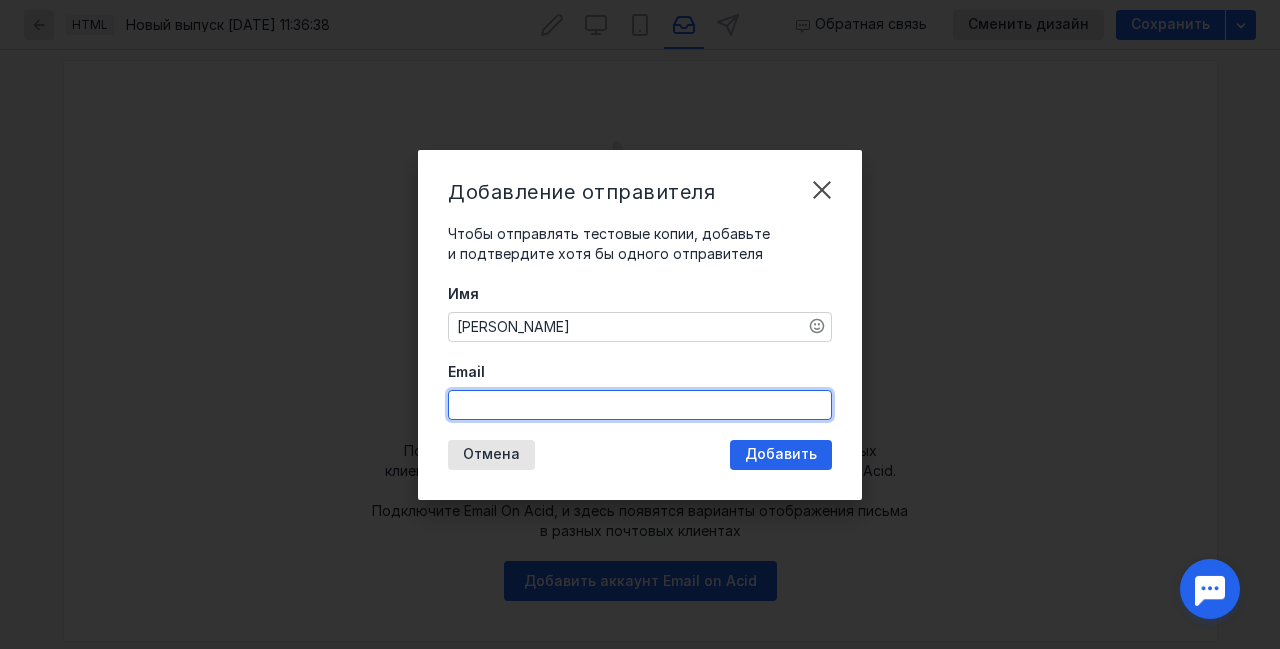 click on "Email" at bounding box center [640, 405] 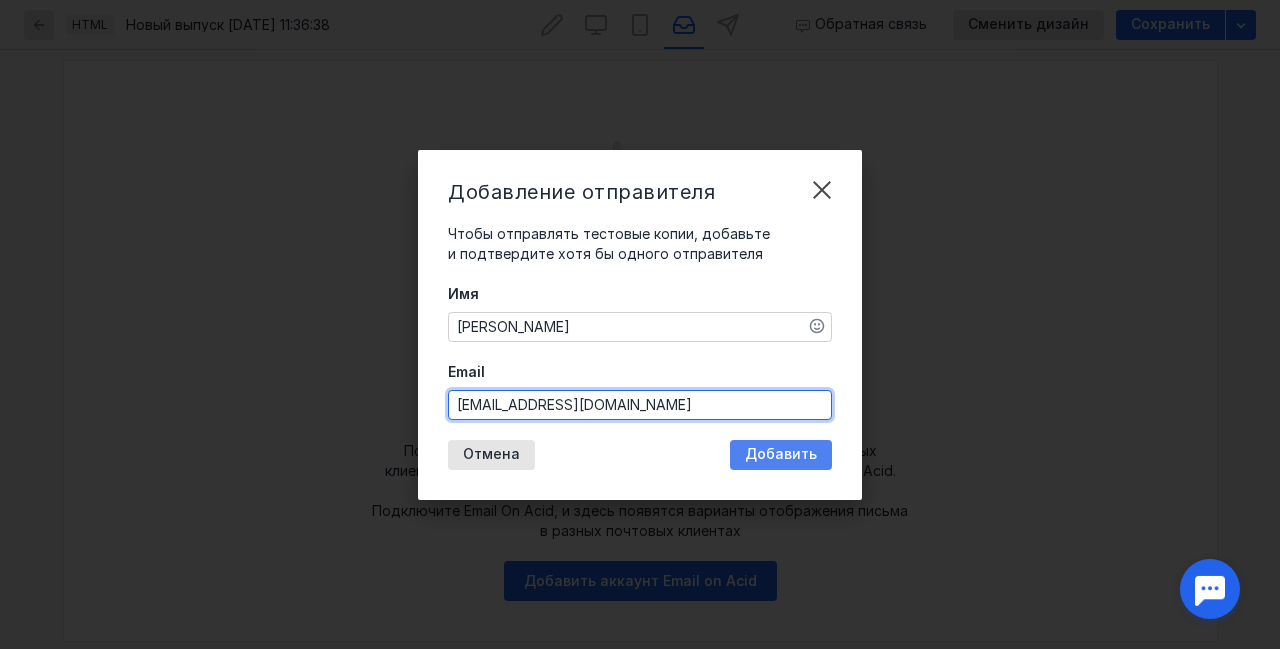 click on "Добавление отправителя Чтобы отправлять тестовые копии, добавьте и подтвердите хотя бы одного отправителя Имя [PERSON_NAME] Email [PERSON_NAME][EMAIL_ADDRESS][DOMAIN_NAME] [PERSON_NAME]" at bounding box center (640, 325) 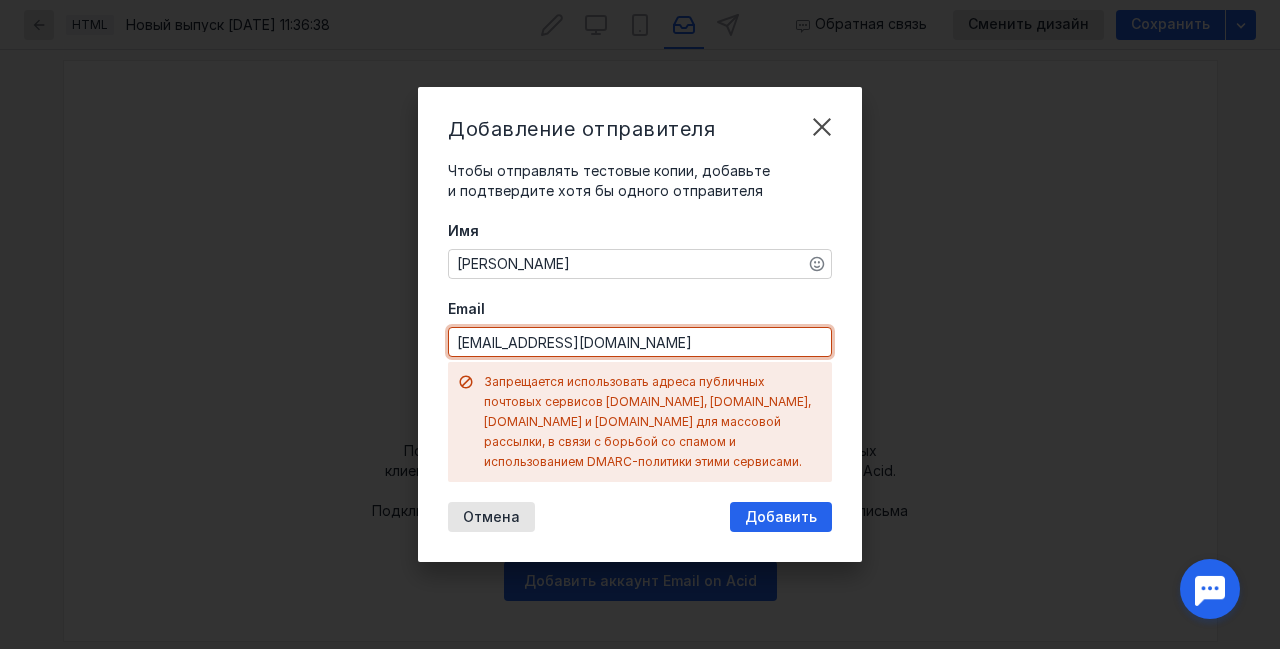 click on "[EMAIL_ADDRESS][DOMAIN_NAME]" at bounding box center [640, 342] 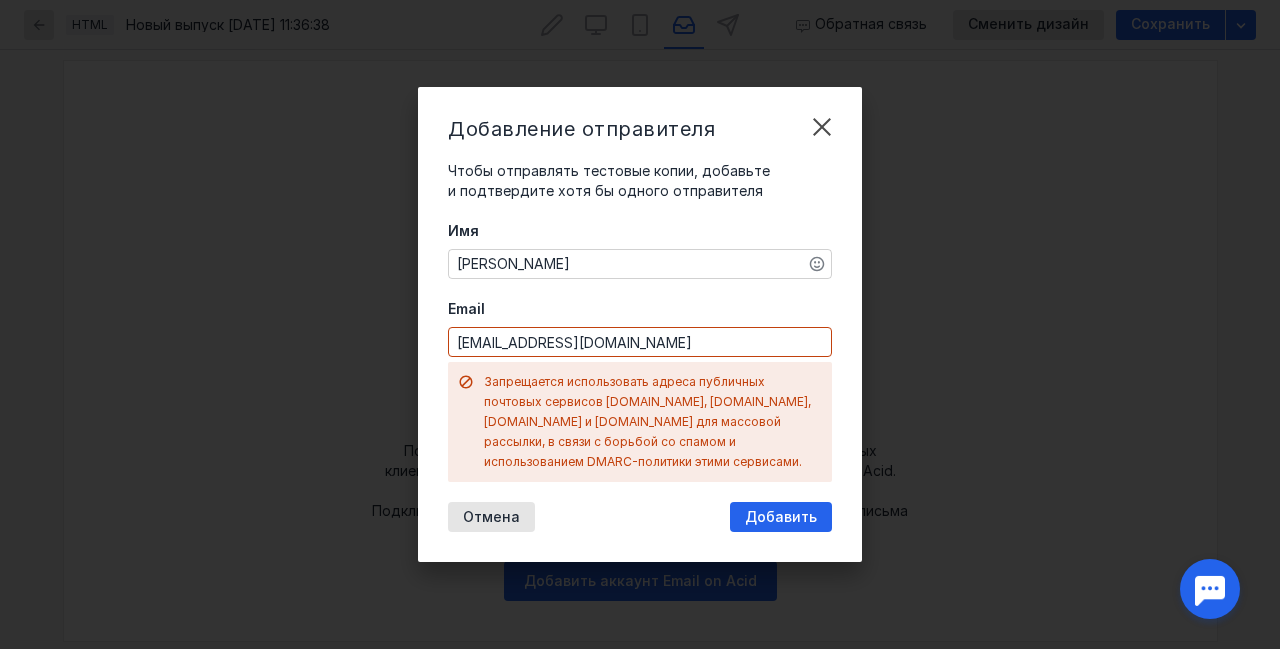 click on "Добавление отправителя Чтобы отправлять тестовые копии, добавьте и подтвердите хотя бы одного отправителя Имя [PERSON_NAME] Email [PERSON_NAME][EMAIL_ADDRESS][DOMAIN_NAME] Запрещается использовать адреса публичных почтовых сервисов [DOMAIN_NAME], [DOMAIN_NAME], [DOMAIN_NAME] и [DOMAIN_NAME] для массовой рассылки, в связи с борьбой со спамом и использованием DMARC-политики этими сервисами. Отмена Добавить" at bounding box center [640, 324] 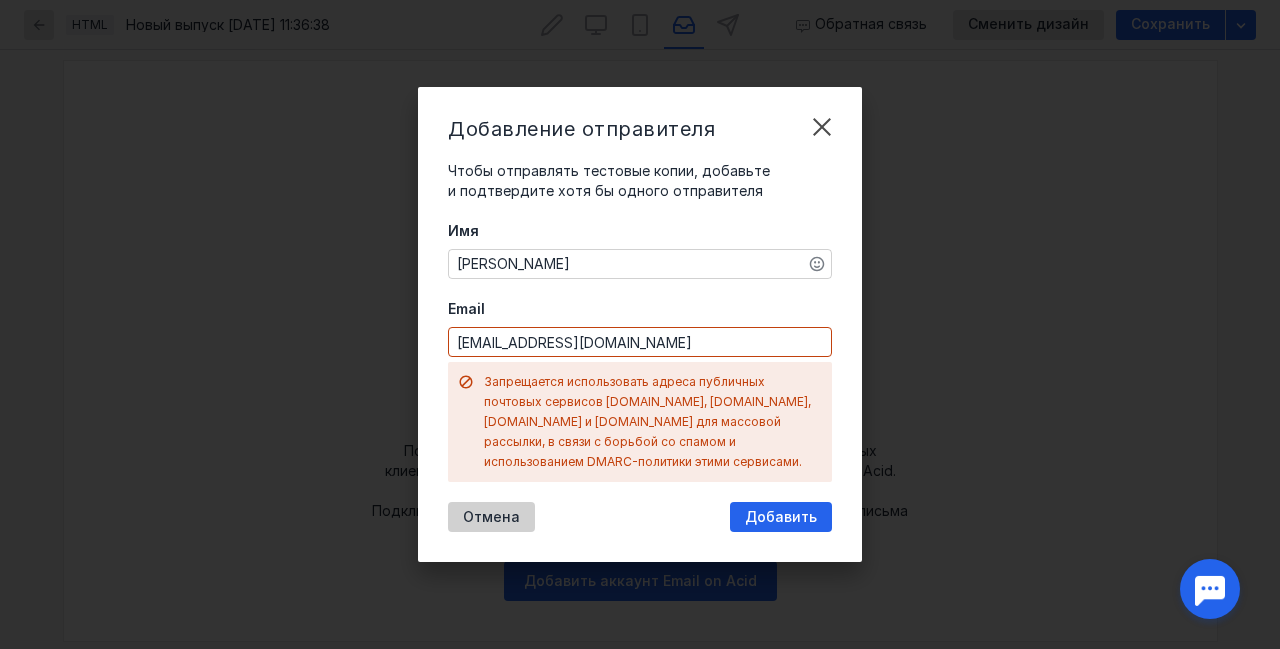 click on "Отмена" at bounding box center [491, 517] 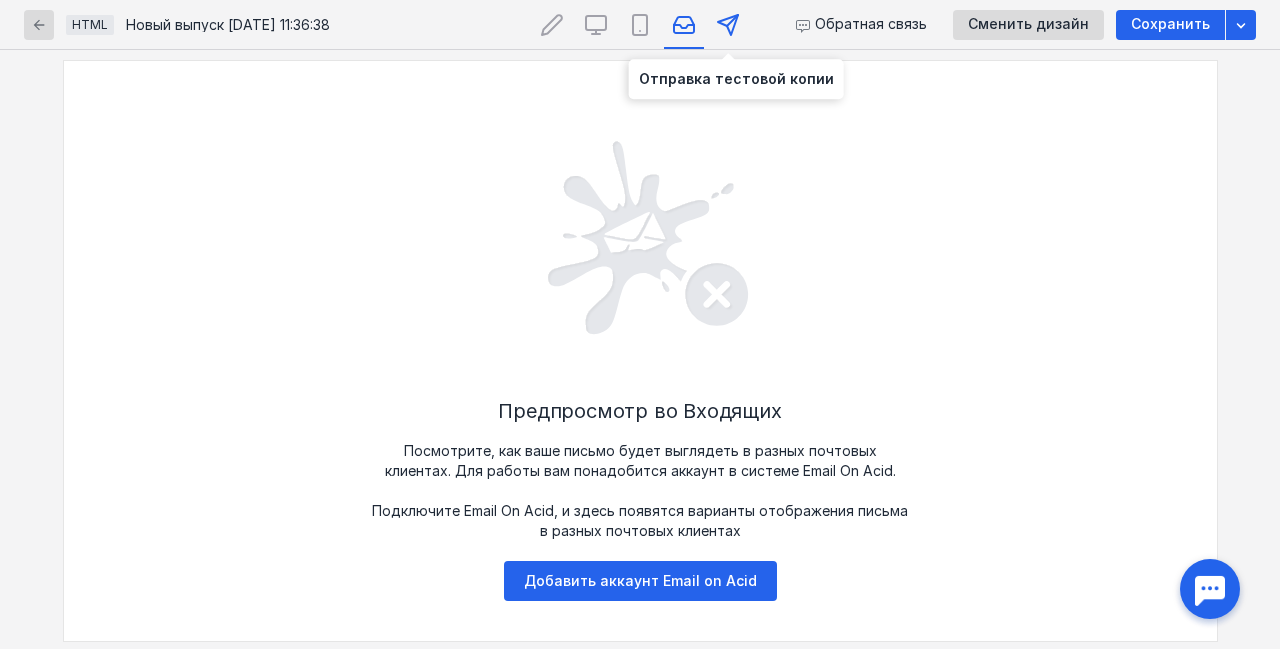 click 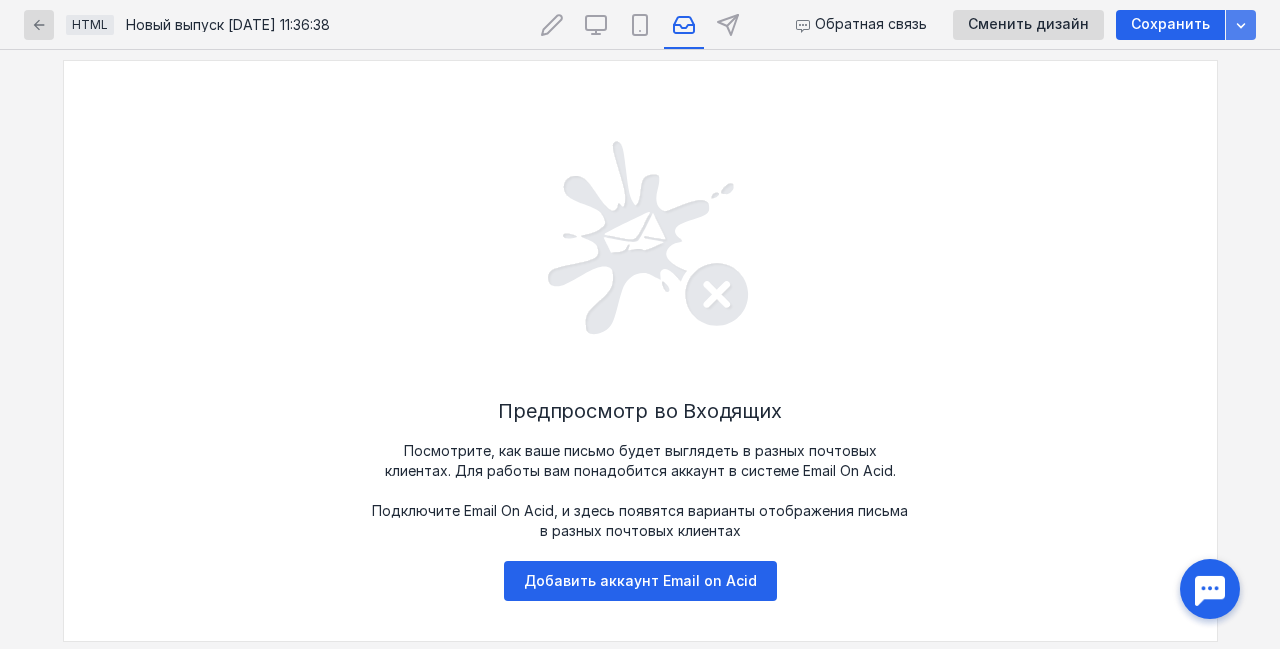 click 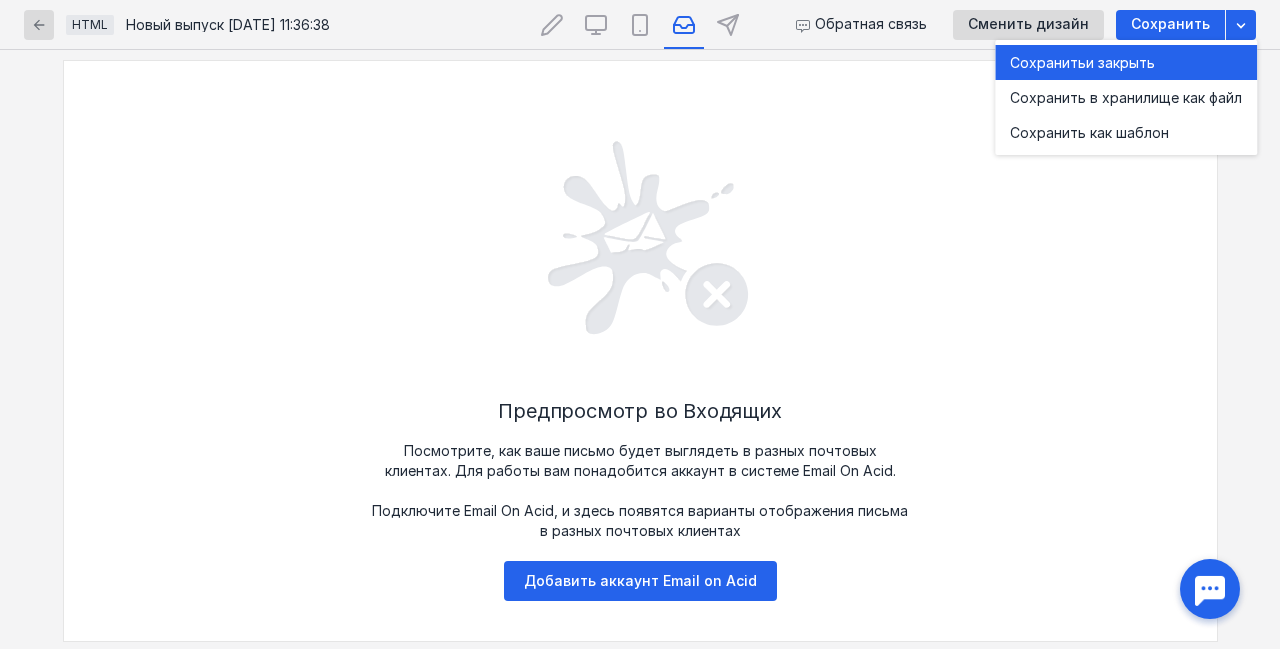 click on "и закрыть" at bounding box center [1120, 63] 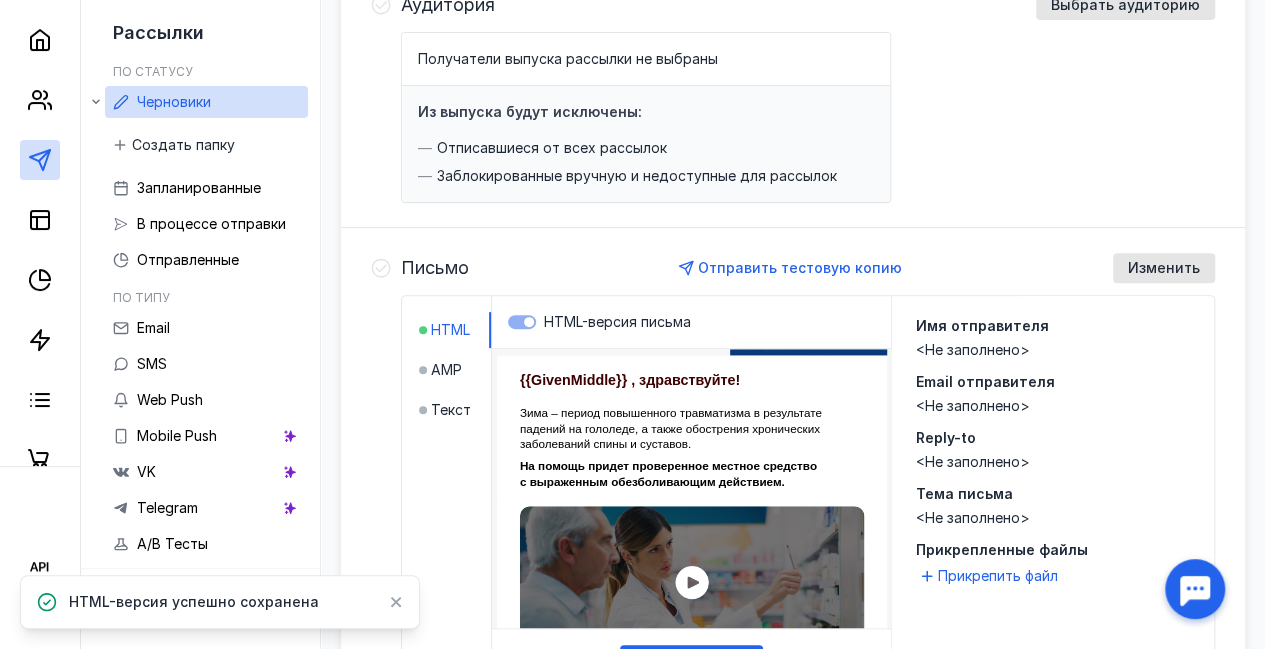 scroll, scrollTop: 242, scrollLeft: 0, axis: vertical 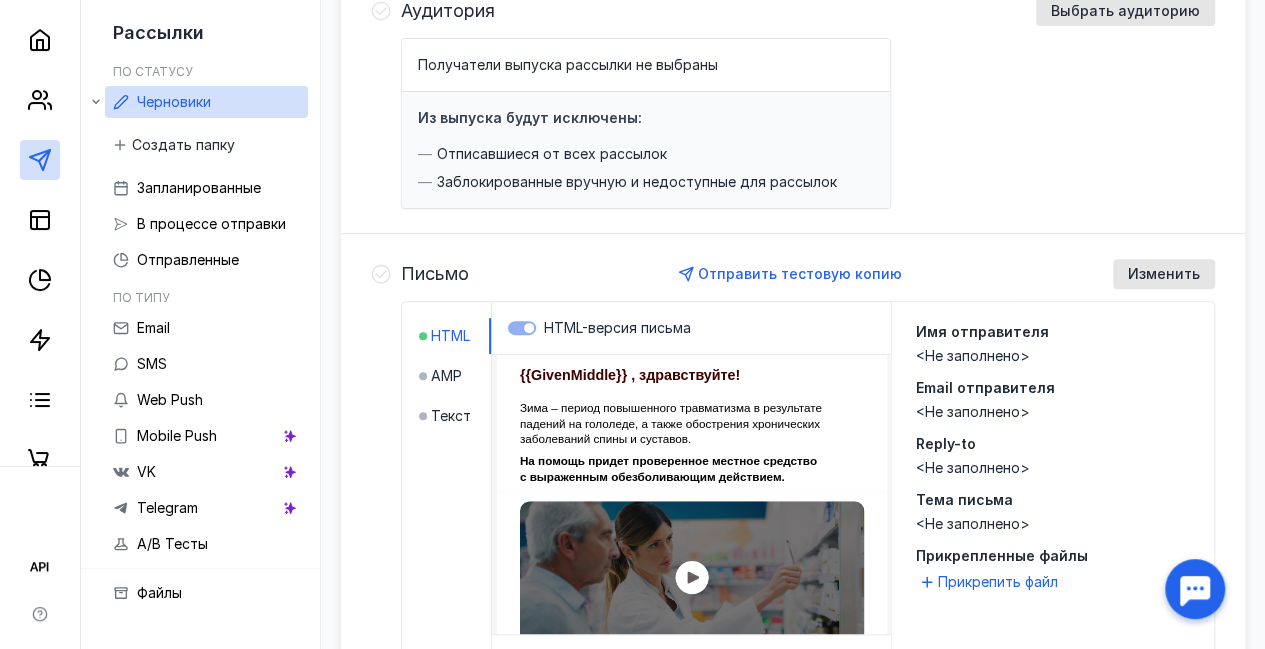 click on "Средство, которому доверяют миллионы! ⠀⠀⠀⠀⠀⠀⠀⠀⠀⠀⠀⠀⠀⠀⠀⠀⠀⠀⠀⠀⠀⠀⠀⠀⠀⠀⠀⠀⠀⠀⠀⠀⠀⠀⠀⠀⠀⠀⠀⠀⠀⠀⠀⠀⠀⠀⠀⠀⠀⠀⠀⠀⠀⠀⠀⠀⠀⠀⠀⠀⠀⠀⠀⠀⠀⠀⠀⠀⠀⠀⠀⠀⠀⠀⠀⠀⠀⠀⠀⠀⠀⠀⠀⠀⠀⠀⠀⠀⠀⠀⠀⠀⠀⠀⠀⠀⠀⠀⠀⠀⠀⠀⠀⠀⠀⠀⠀⠀⠀⠀⠀⠀⠀⠀⠀⠀⠀⠀⠀⠀⠀⠀⠀⠀⠀⠀⠀⠀⠀⠀⠀⠀⠀⠀⠀⠀
⠀⠀⠀⠀⠀⠀⠀⠀⠀⠀⠀⠀⠀⠀⠀⠀⠀⠀⠀⠀⠀⠀⠀⠀⠀⠀⠀⠀⠀⠀⠀⠀⠀⠀⠀⠀⠀⠀⠀⠀⠀⠀⠀⠀⠀⠀⠀⠀⠀⠀⠀⠀⠀⠀⠀⠀⠀⠀⠀⠀⠀⠀⠀⠀⠀⠀⠀⠀⠀⠀⠀⠀⠀⠀⠀⠀⠀⠀⠀⠀⠀⠀⠀⠀⠀⠀⠀⠀⠀⠀⠀⠀⠀⠀⠀⠀⠀⠀⠀⠀⠀⠀⠀⠀⠀⠀⠀⠀⠀⠀⠀⠀⠀⠀⠀⠀⠀⠀⠀⠀⠀⠀⠀⠀⠀⠀⠀⠀⠀⠀⠀⠀⠀⠀⠀⠀⠀⠀⠀⠀⠀⠀⠀⠀⠀⠀⠀⠀⠀⠀⠀⠀⠀⠀⠀⠀" at bounding box center (691, 113) 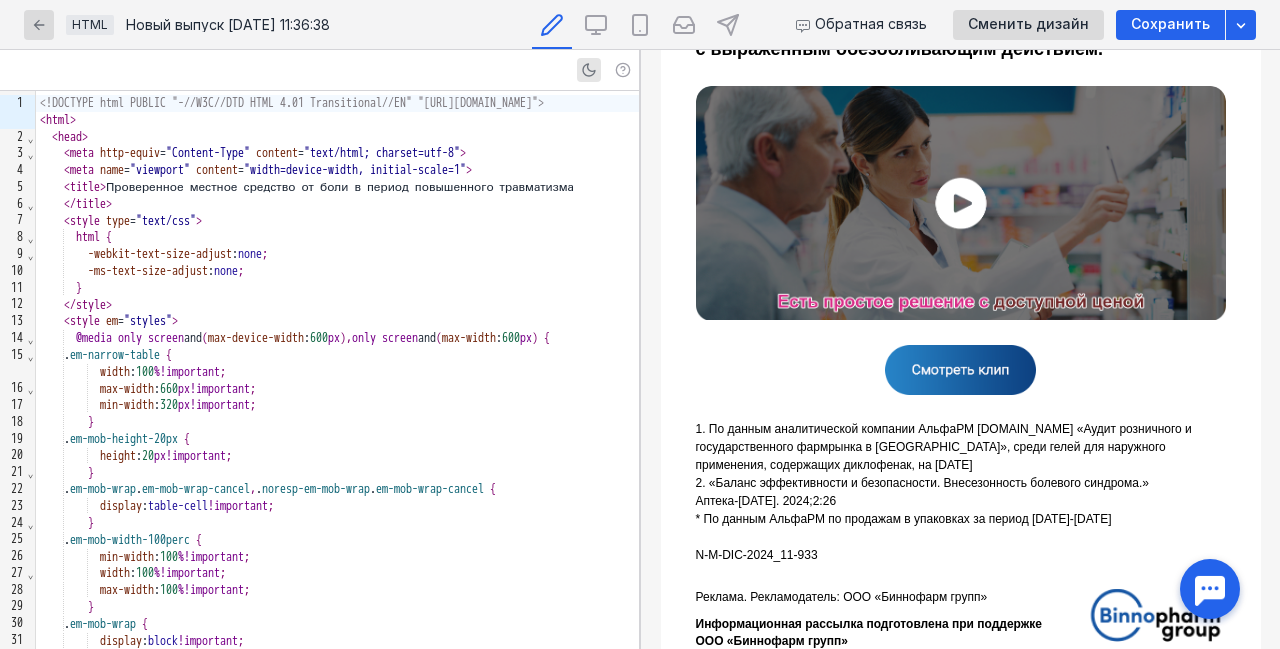 scroll, scrollTop: 709, scrollLeft: 0, axis: vertical 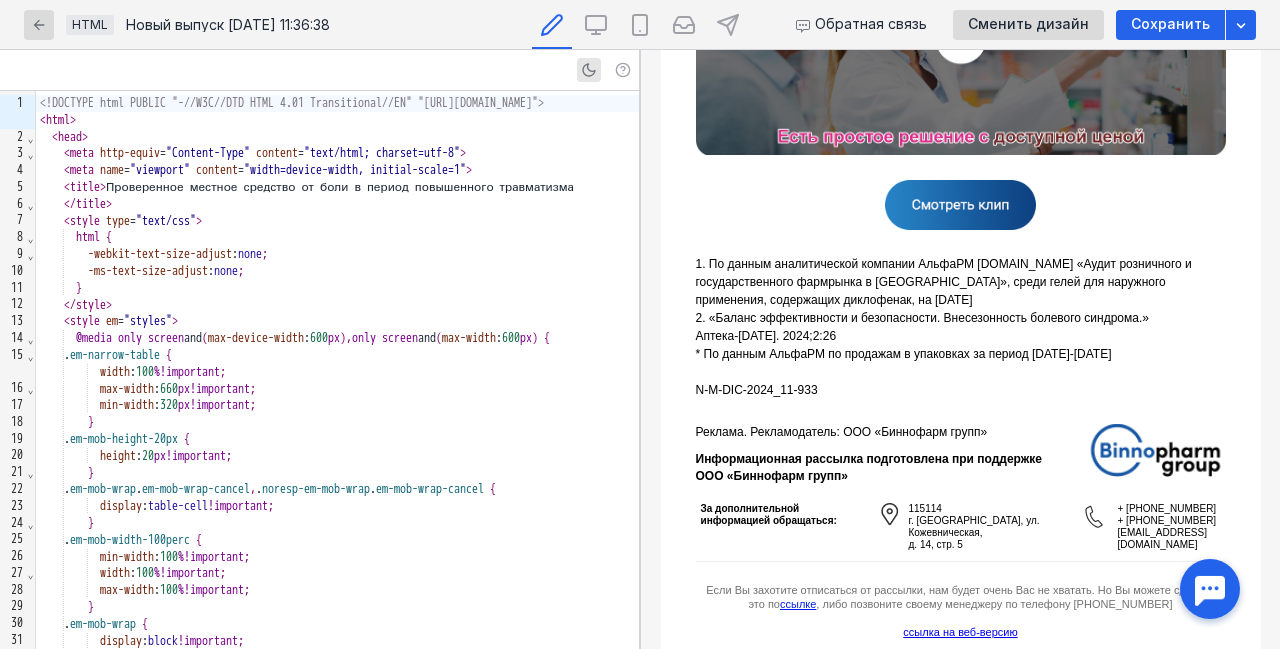 click on "HTML" at bounding box center [90, 24] 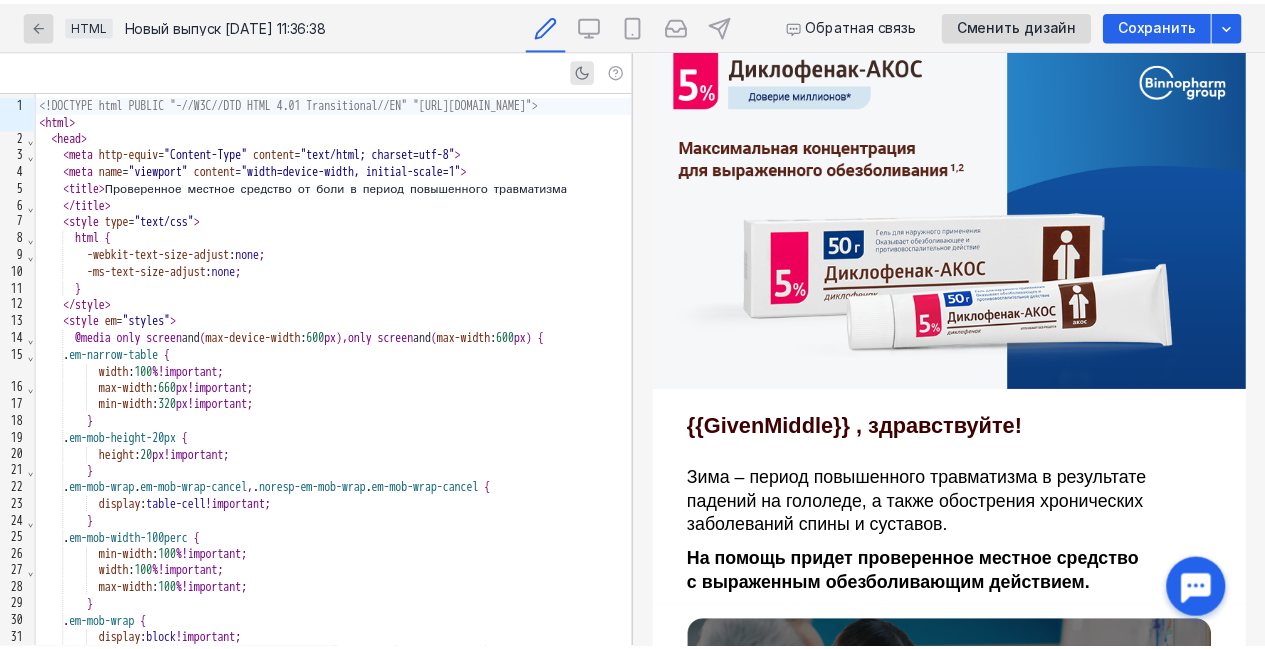 scroll, scrollTop: 0, scrollLeft: 0, axis: both 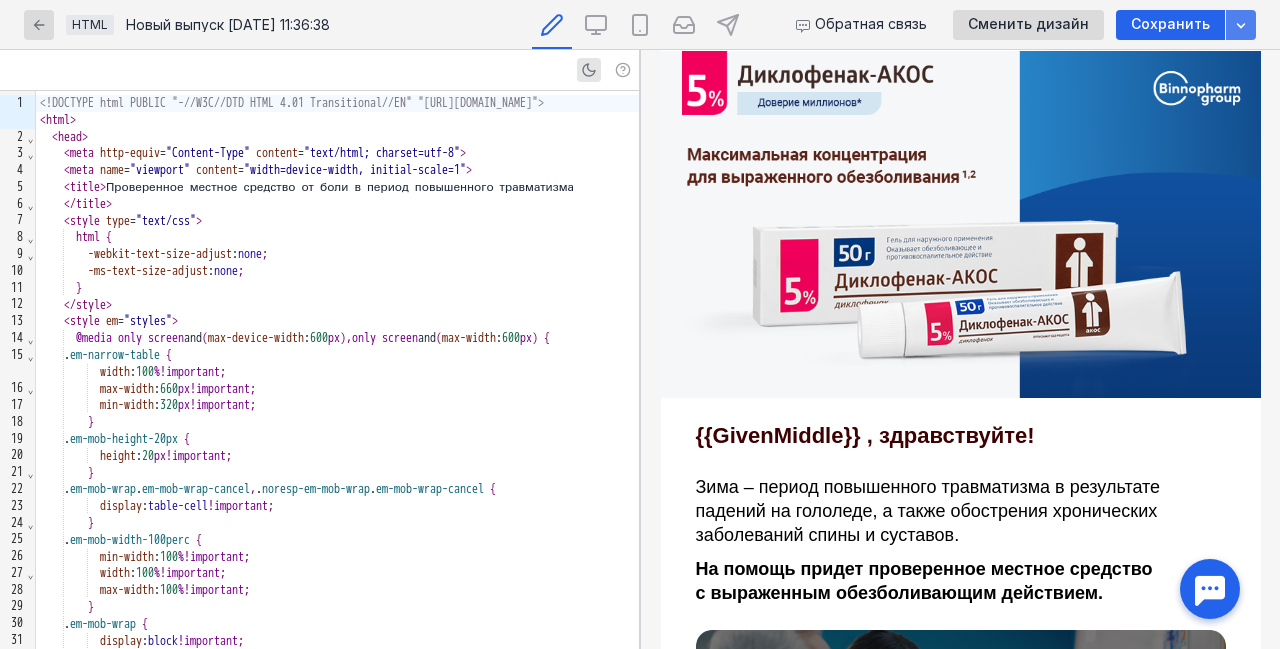 click 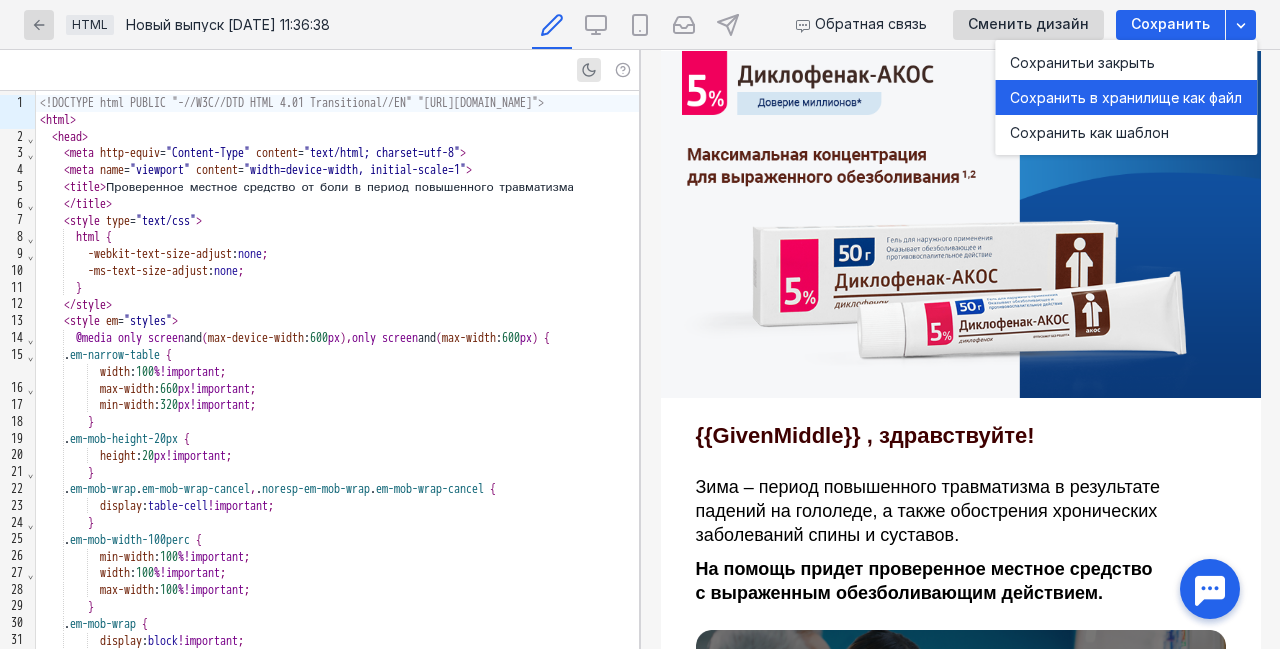 click on "Сохранить в хранилище как файл" at bounding box center [1126, 98] 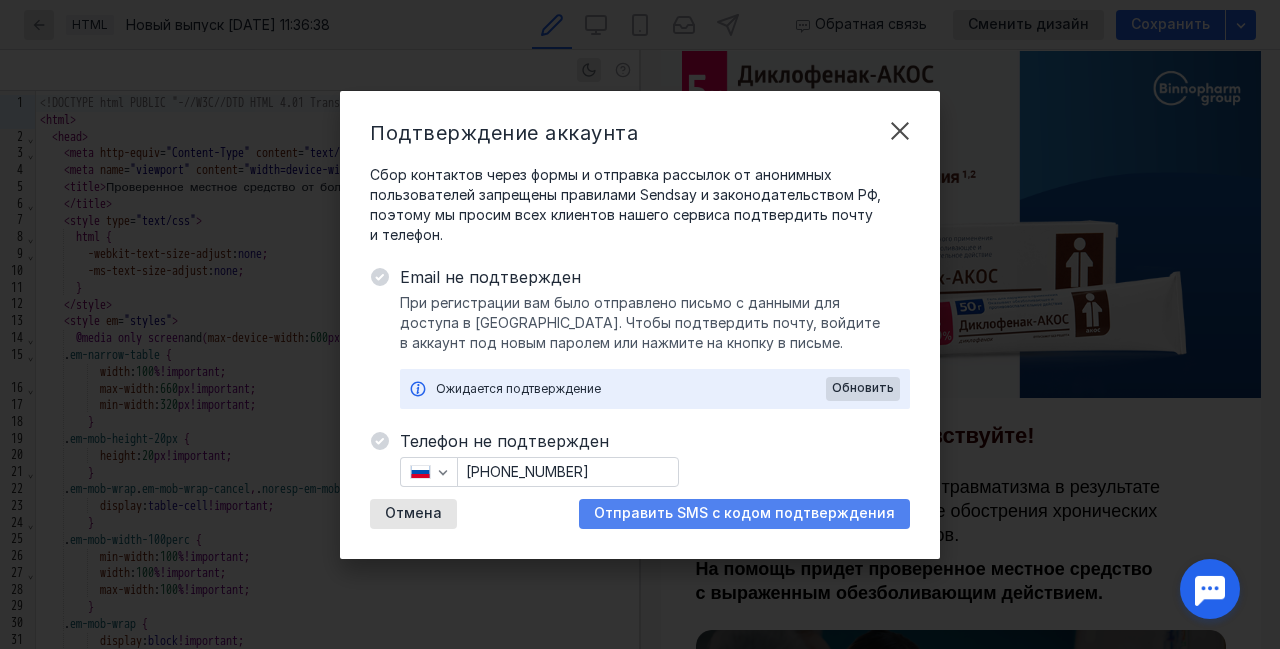 click on "Отправить SMS с кодом подтверждения" at bounding box center (744, 513) 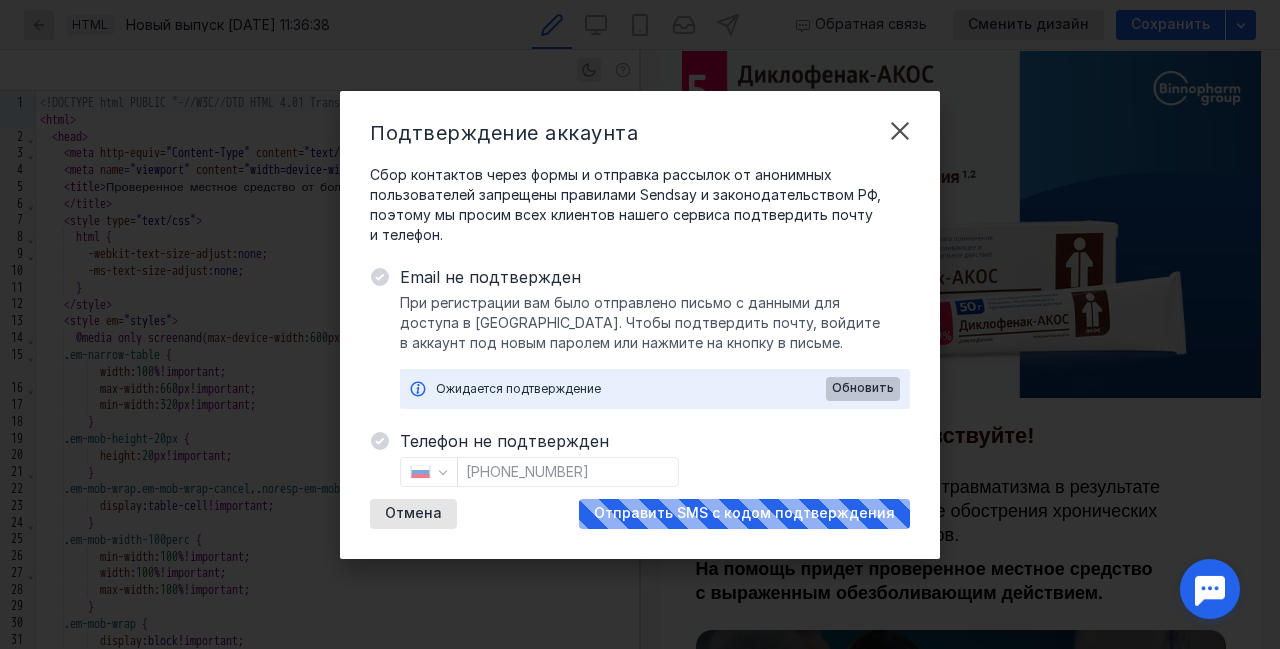 click on "Обновить" at bounding box center (863, 389) 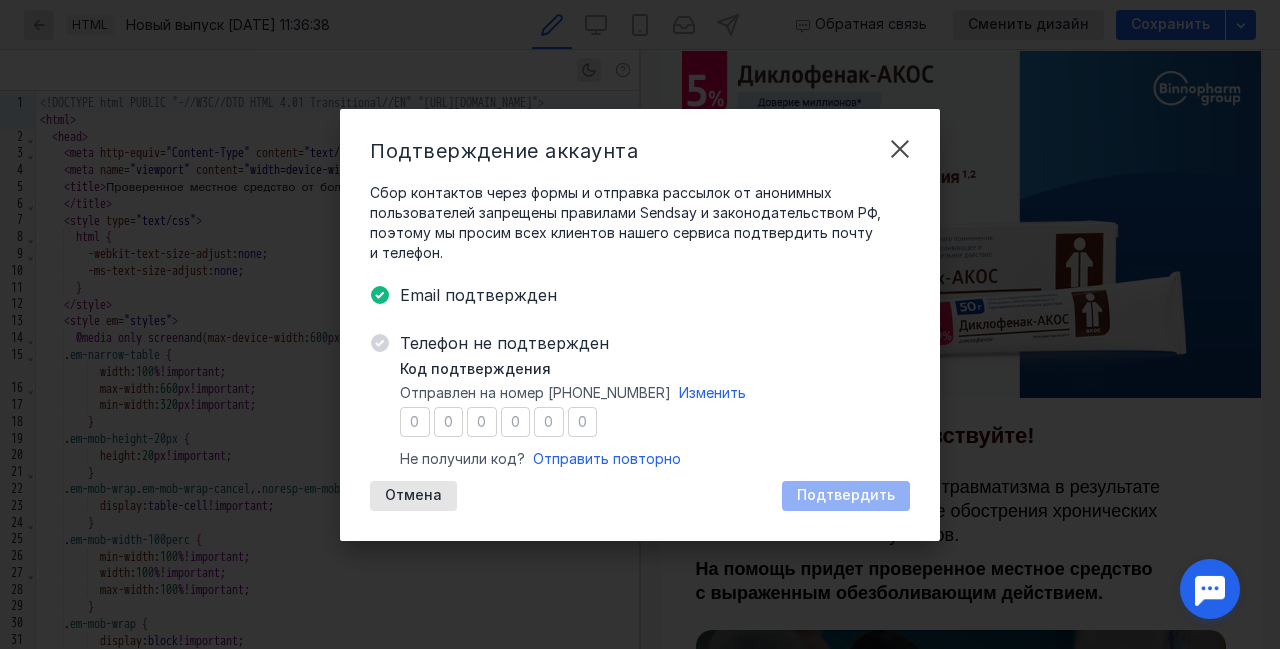 type on "3" 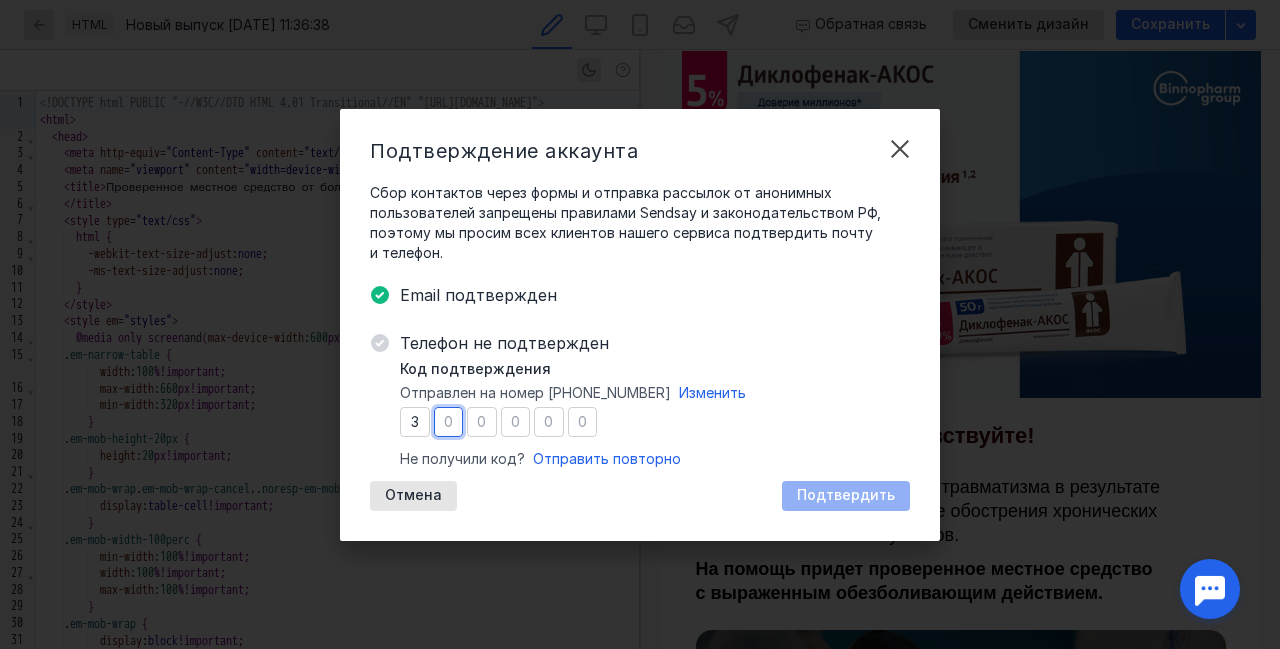 type on "5" 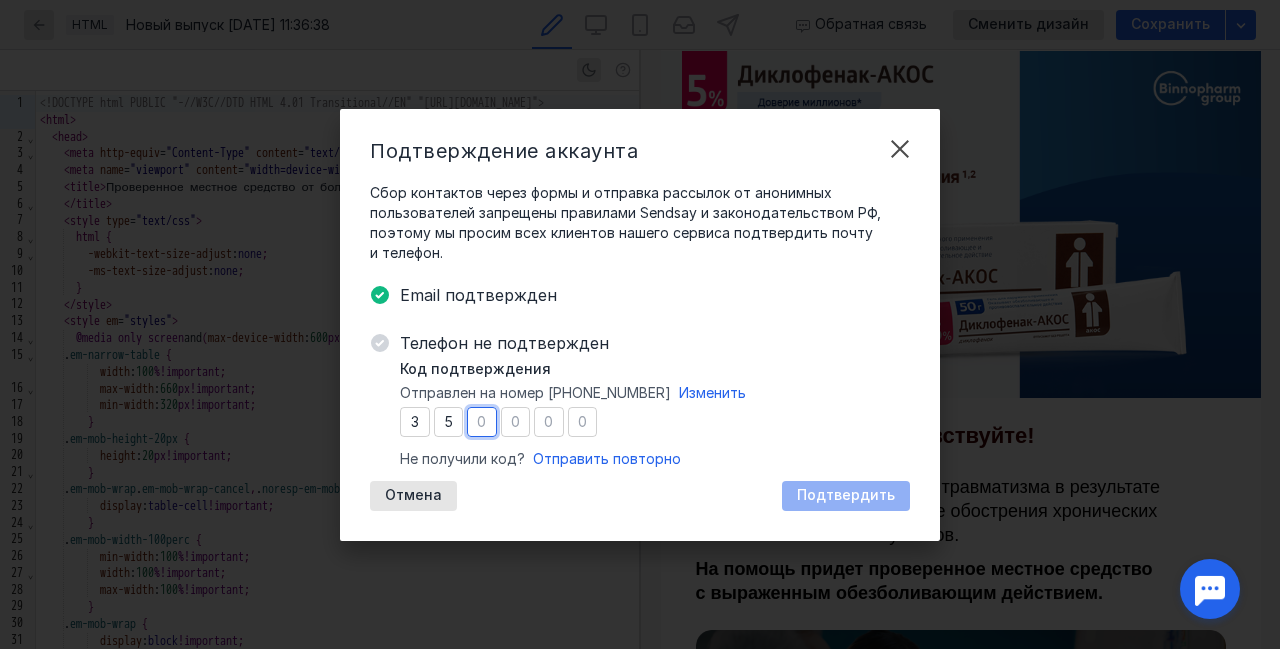 type on "9" 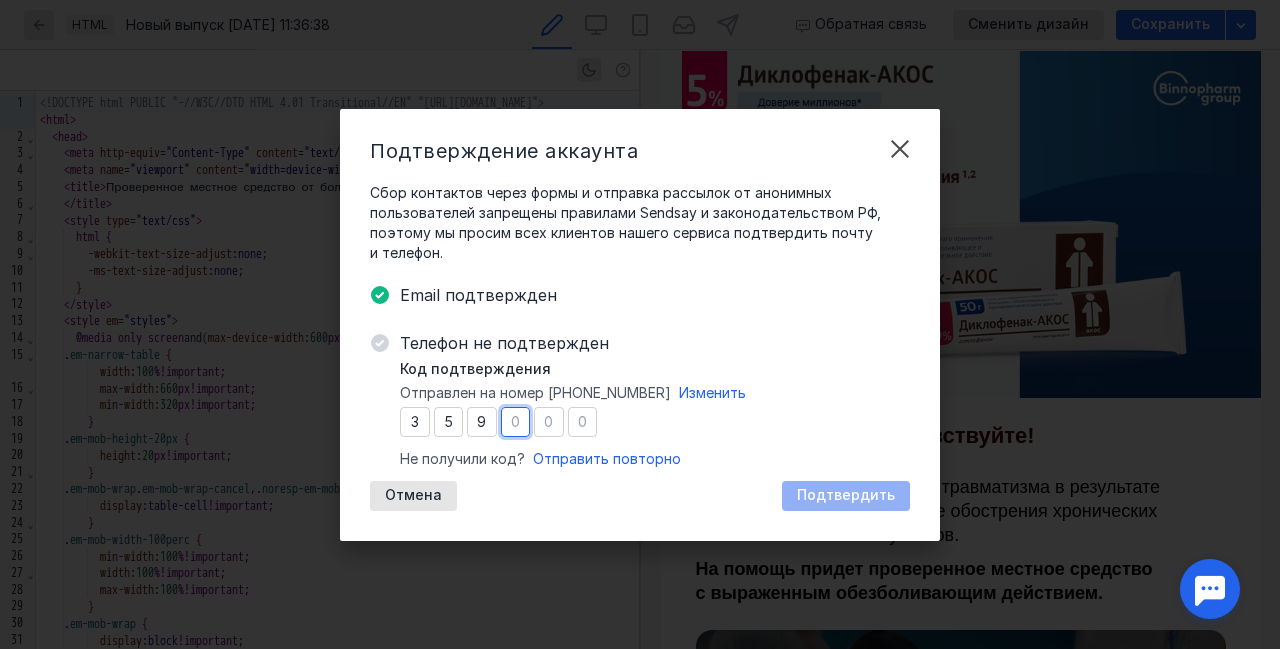 type on "7" 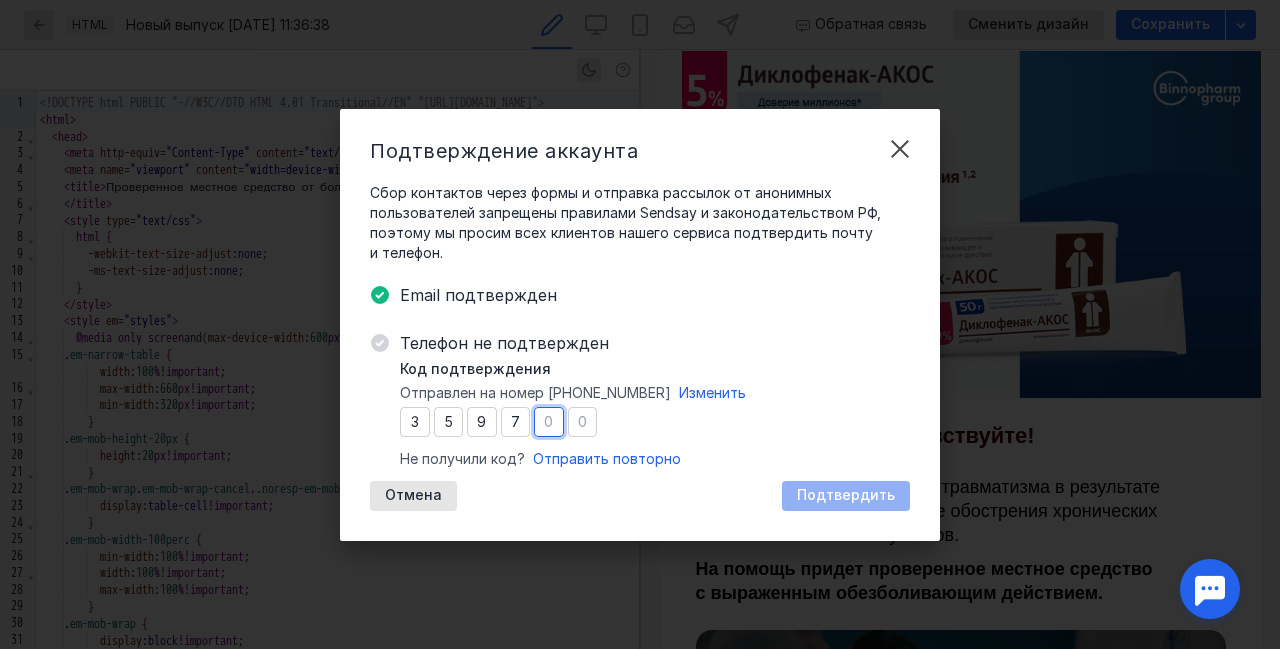 type on "9" 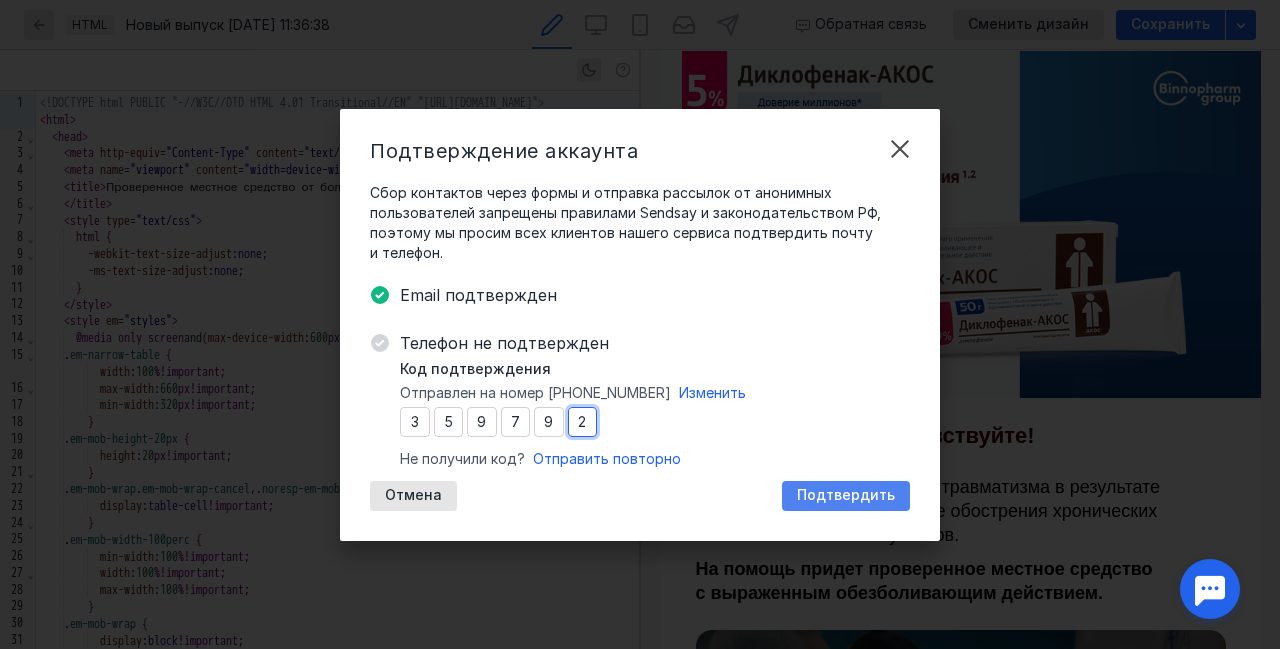 type on "2" 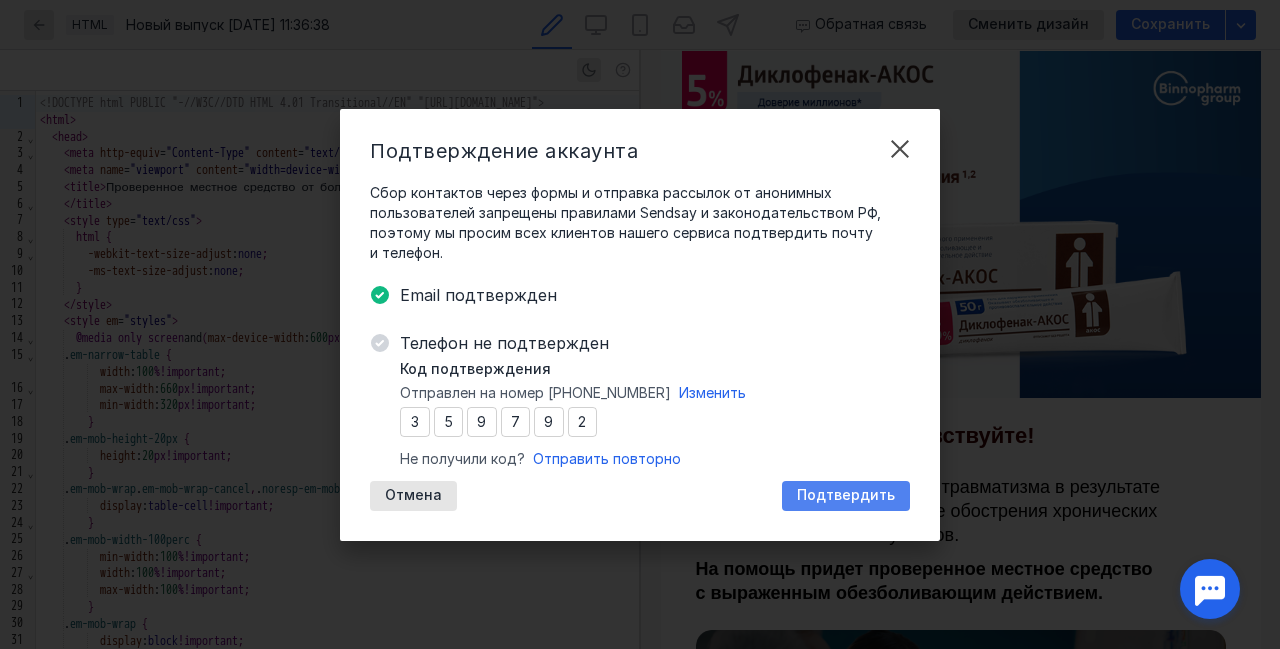 click on "Подтвердить" at bounding box center (846, 495) 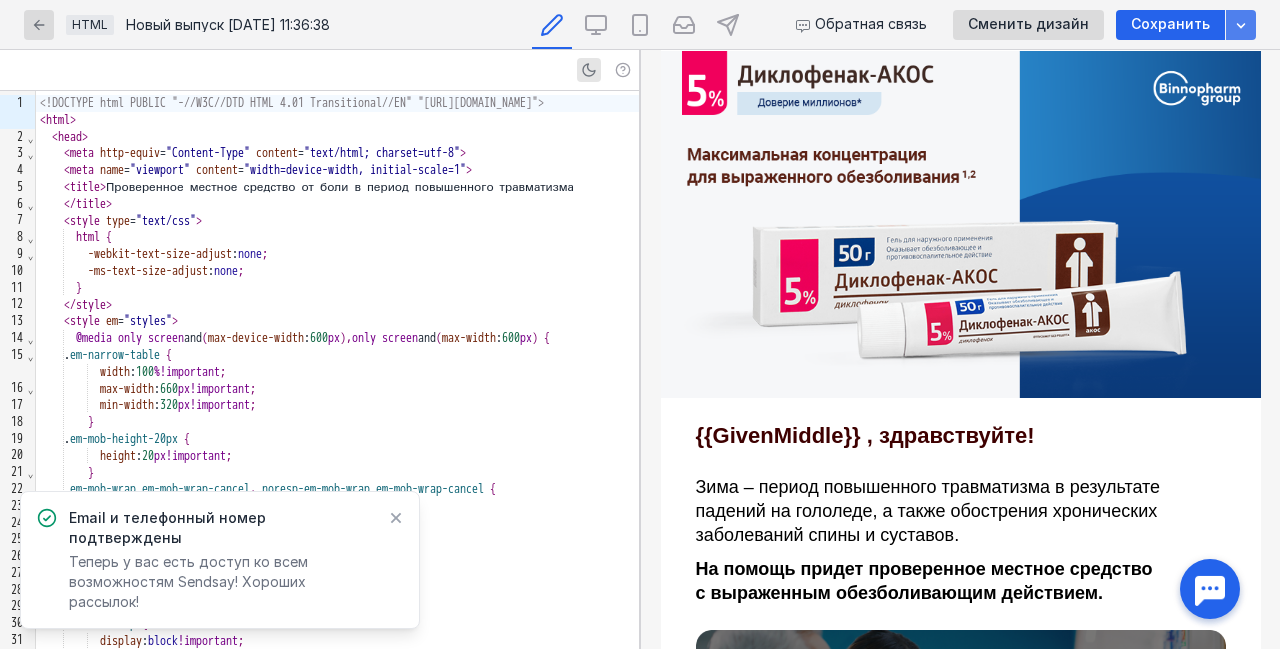 click 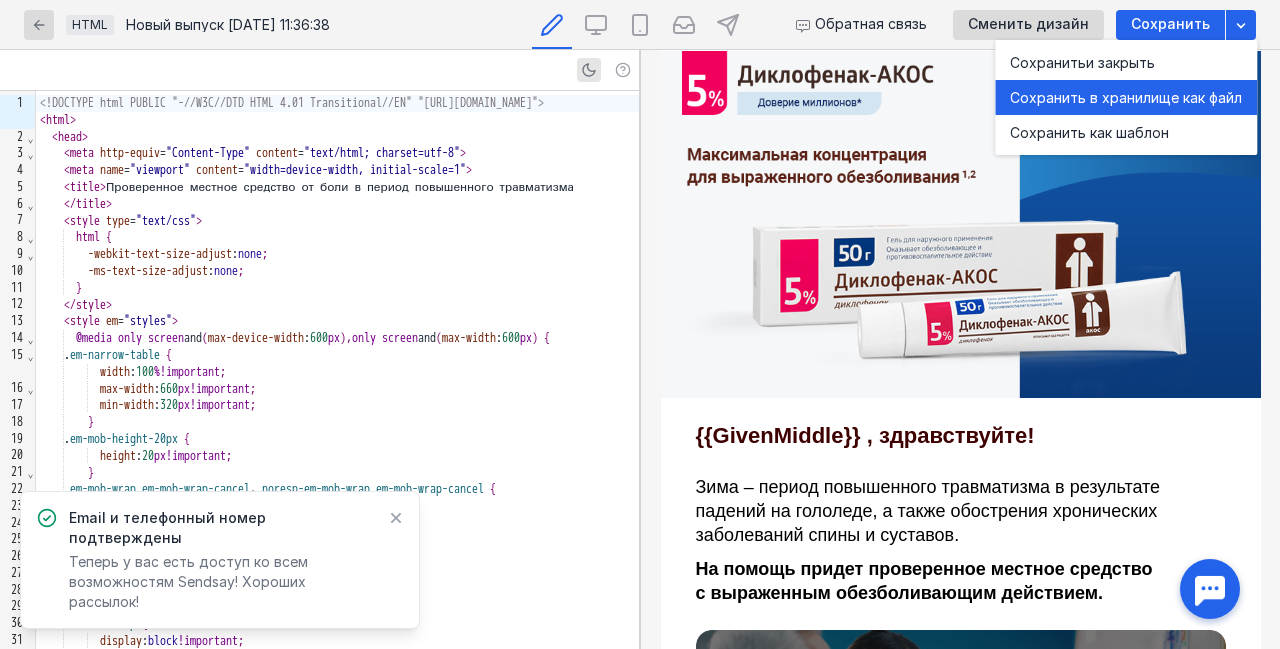 click on "Сохранить в хранилище как файл" at bounding box center (1126, 98) 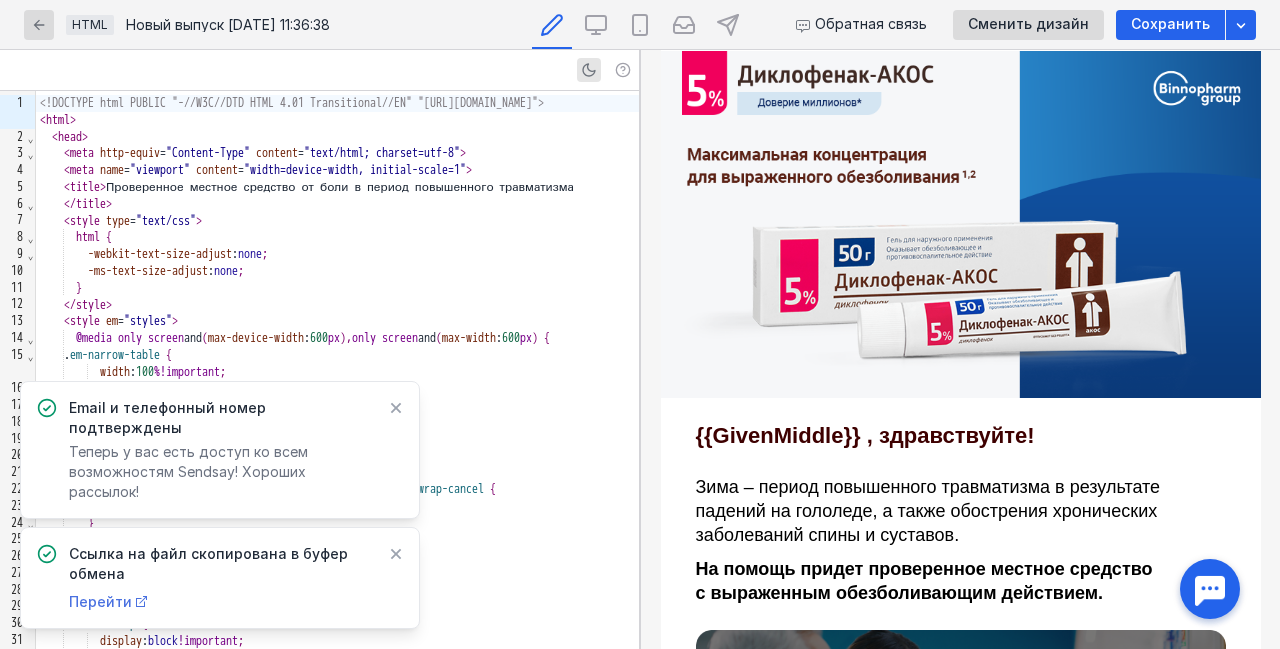 click on "Перейти" at bounding box center (100, 601) 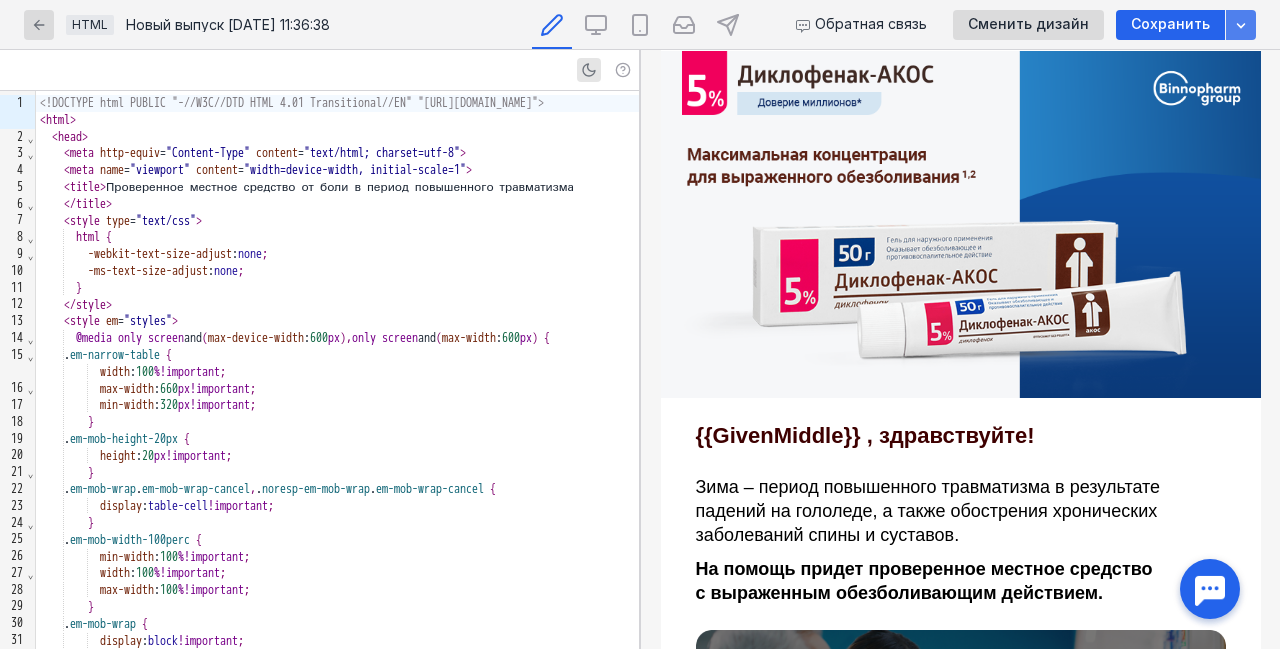 click 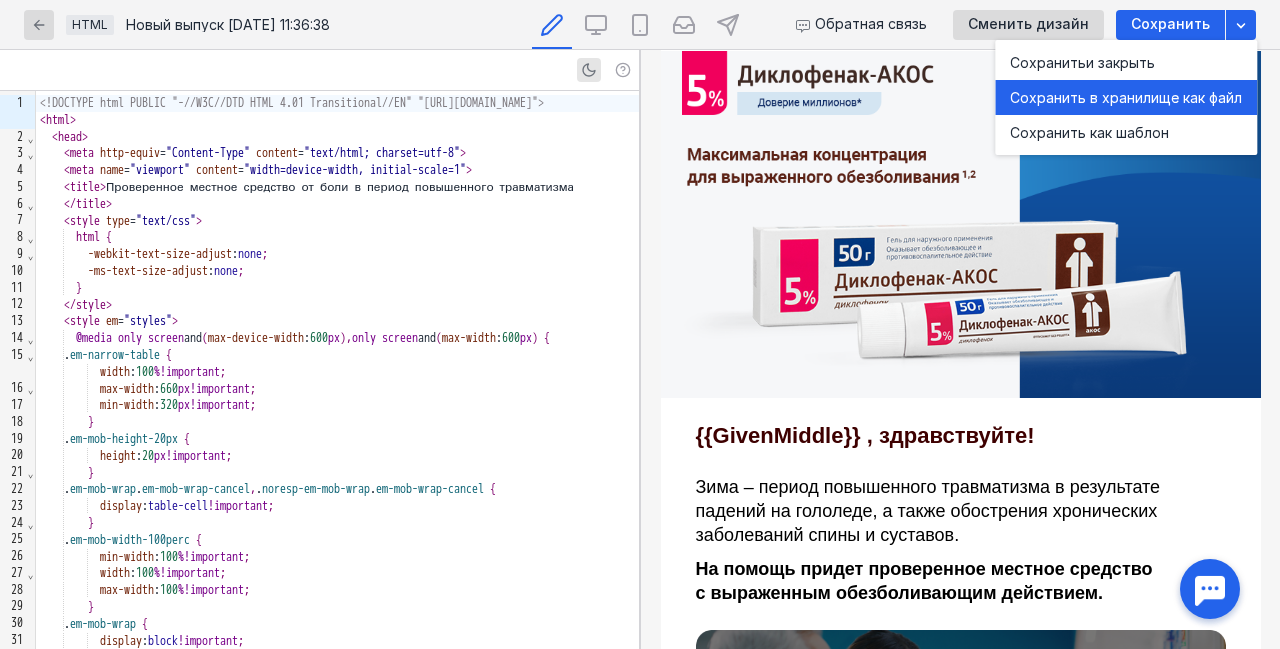 click on "Сохранить в хранилище как файл" at bounding box center (1126, 98) 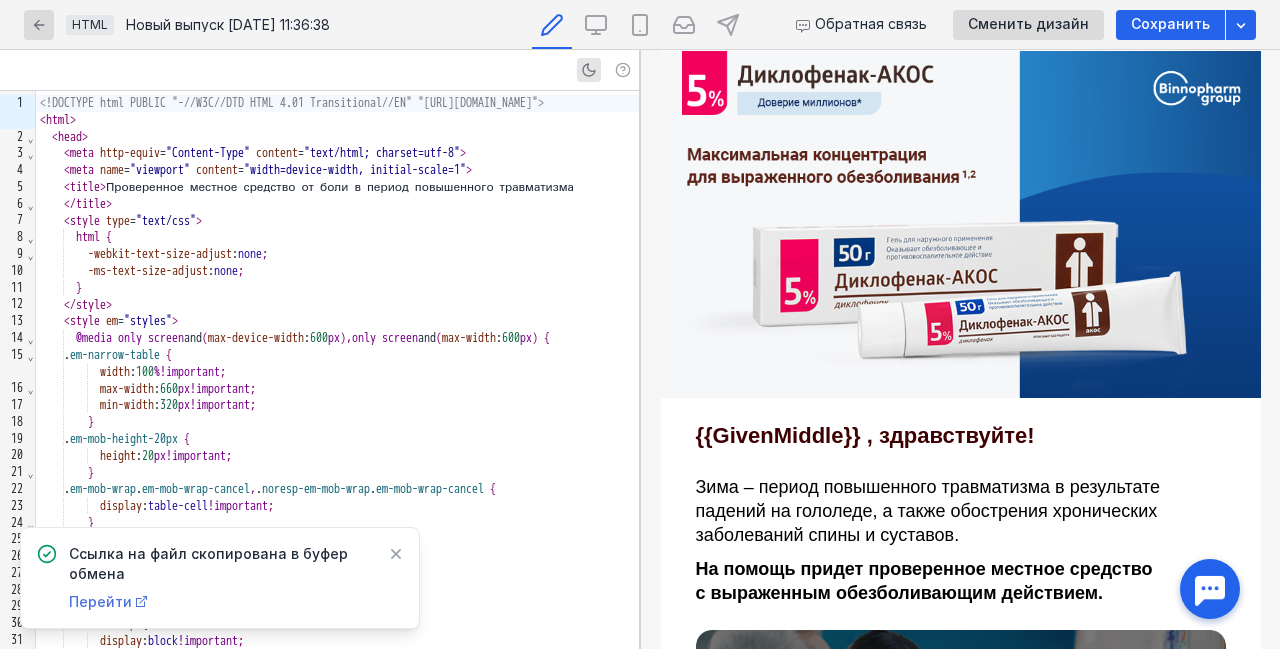 click 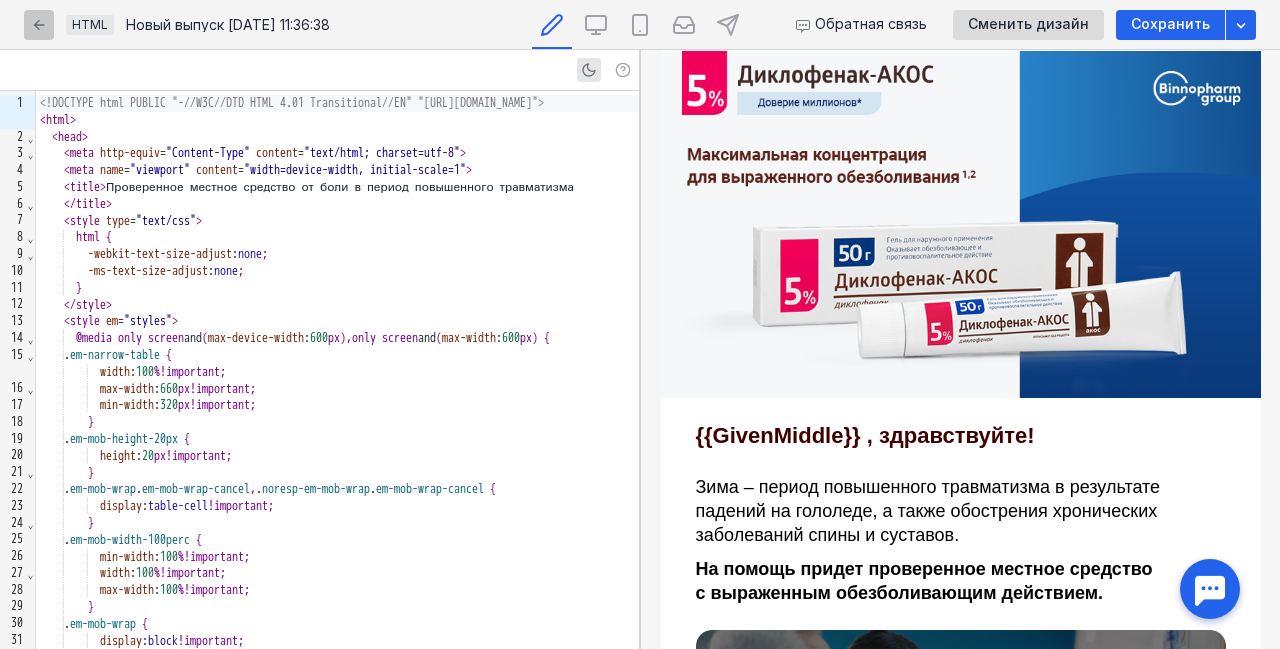 click at bounding box center (39, 25) 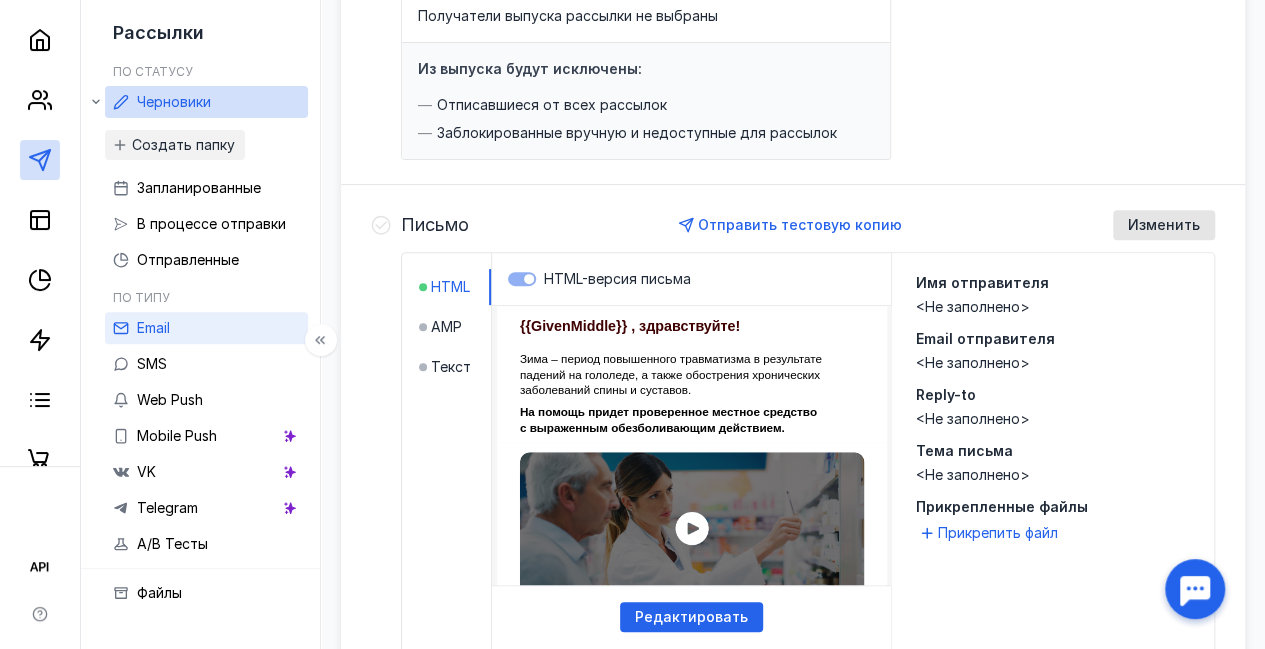 click on "Email" at bounding box center (153, 327) 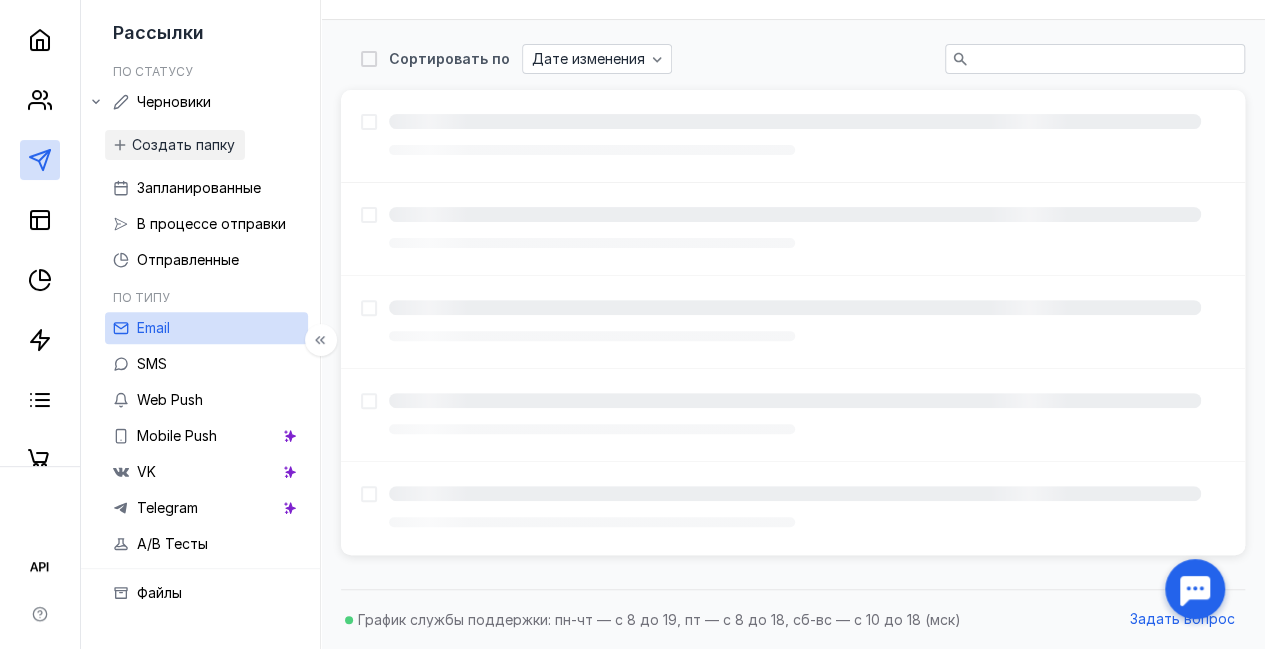 scroll, scrollTop: 60, scrollLeft: 0, axis: vertical 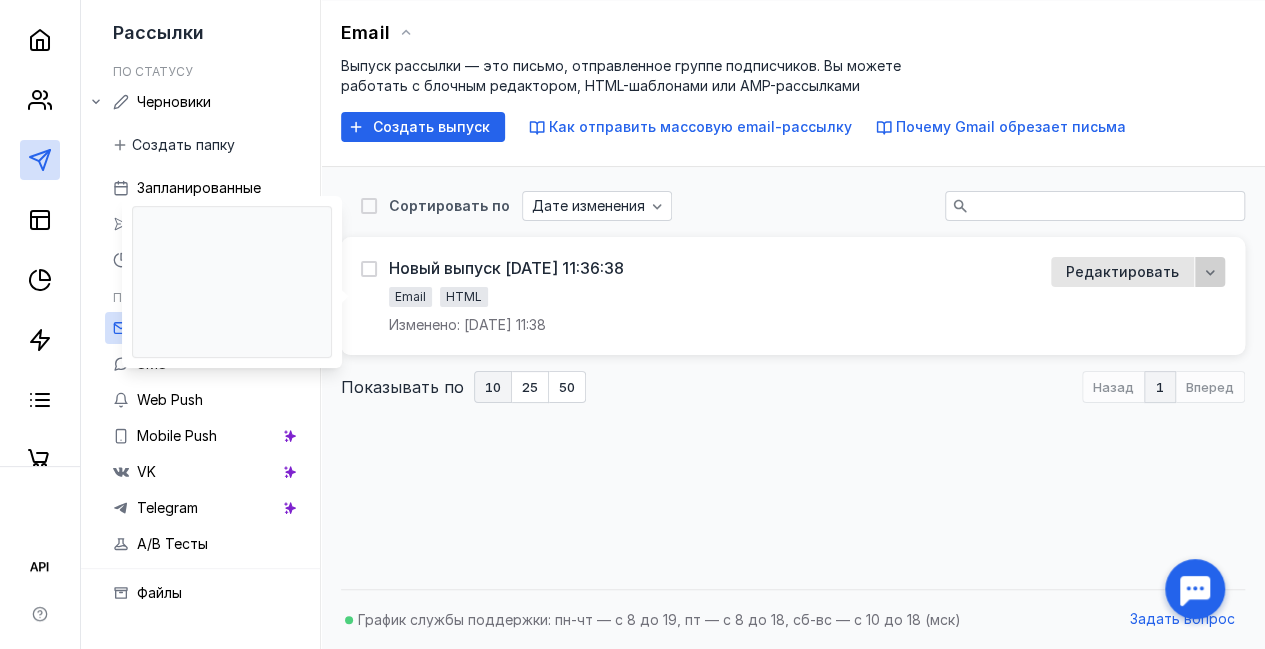 click at bounding box center (1210, 272) 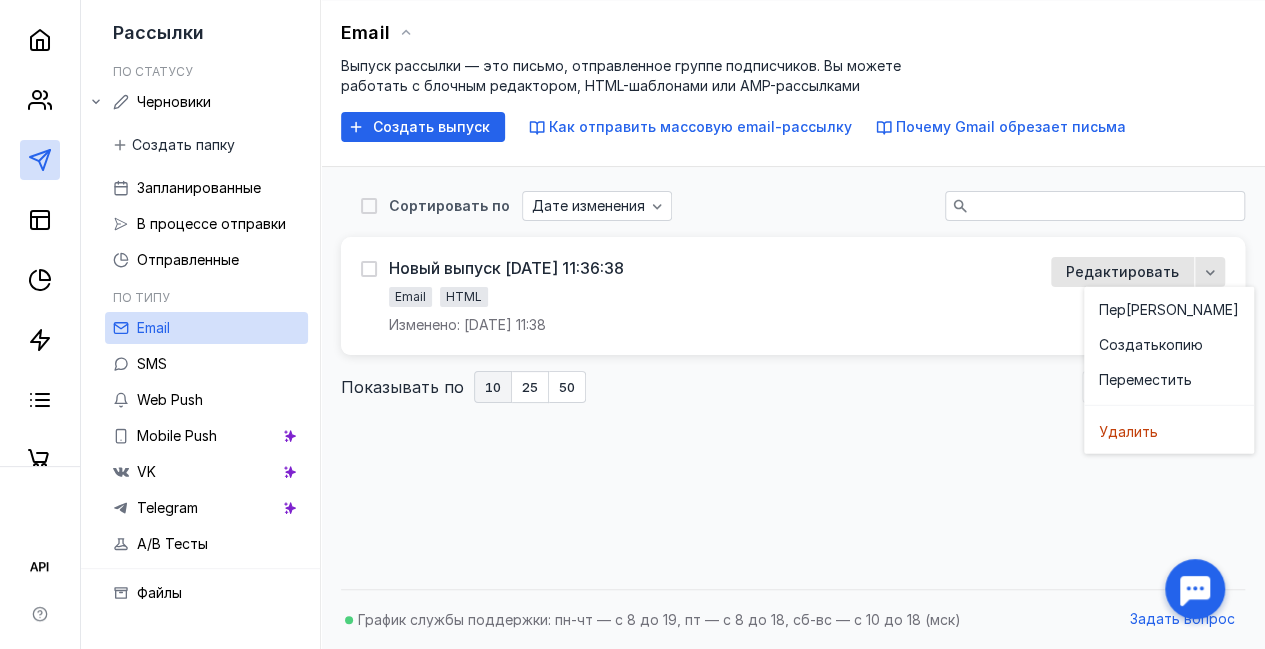 click on "Сортировать по Дате изменения Новый выпуск [DATE] 11:36:38 Email HTML Изменено: [DATE] 11:38 Редактировать Показывать по 10 25 50 Назад 1 Вперед" at bounding box center (793, 373) 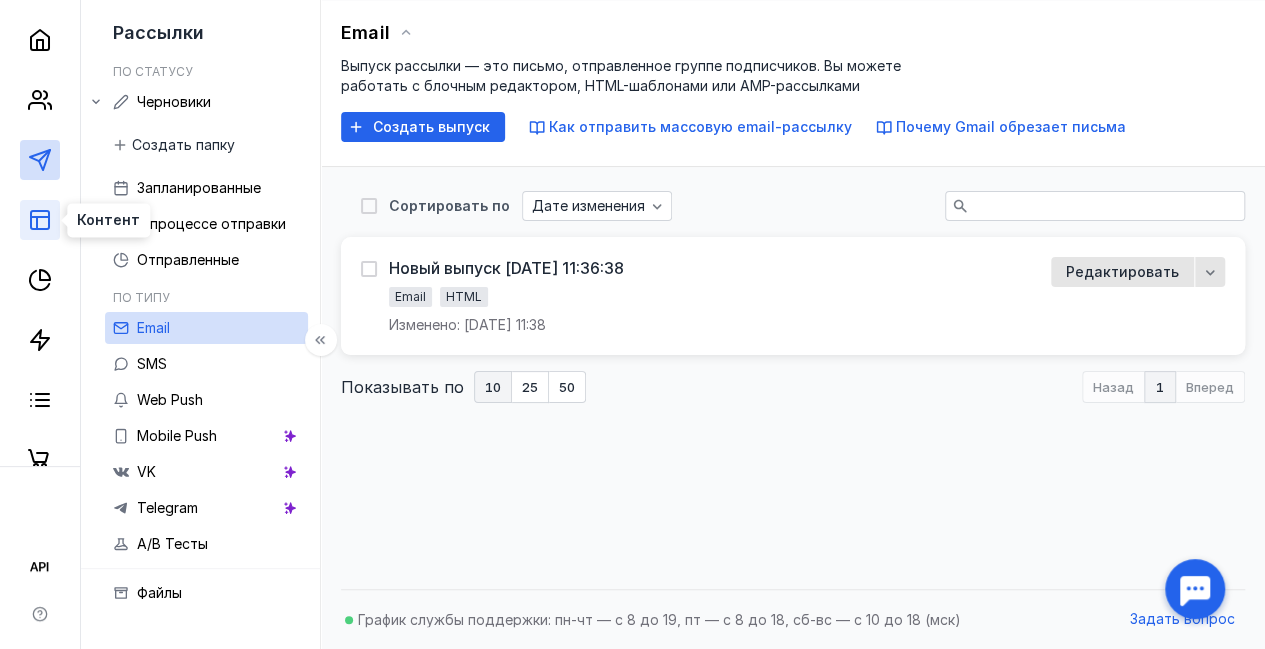 click 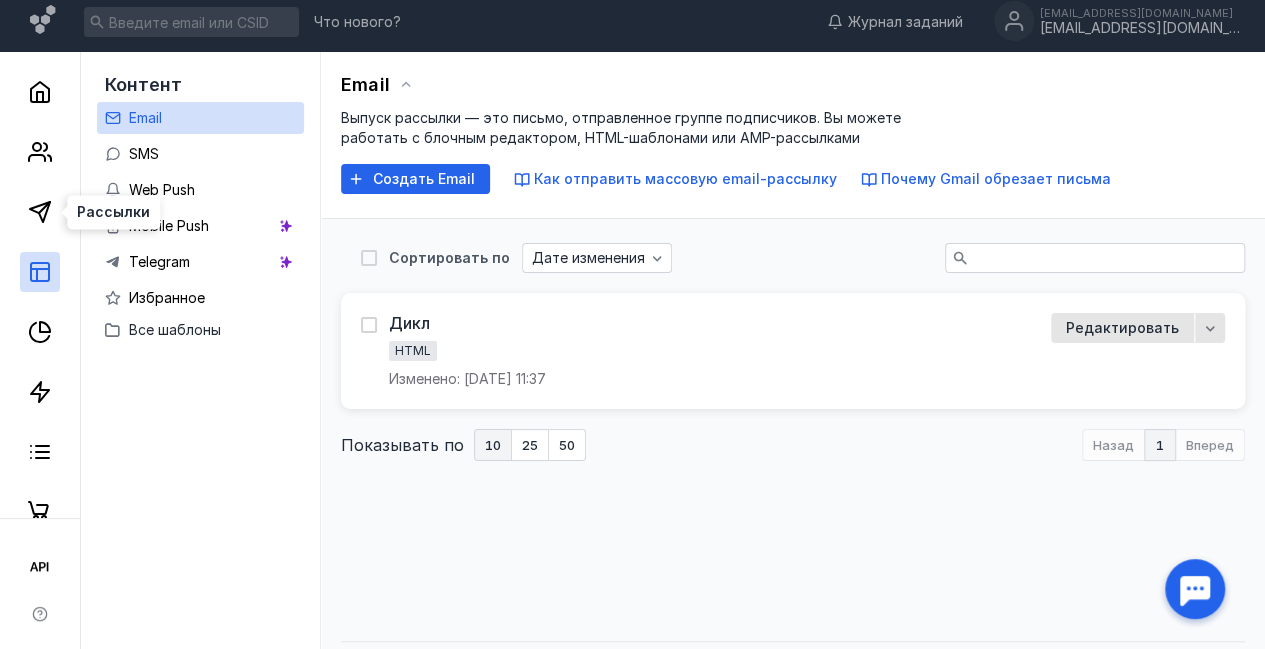 scroll, scrollTop: 0, scrollLeft: 0, axis: both 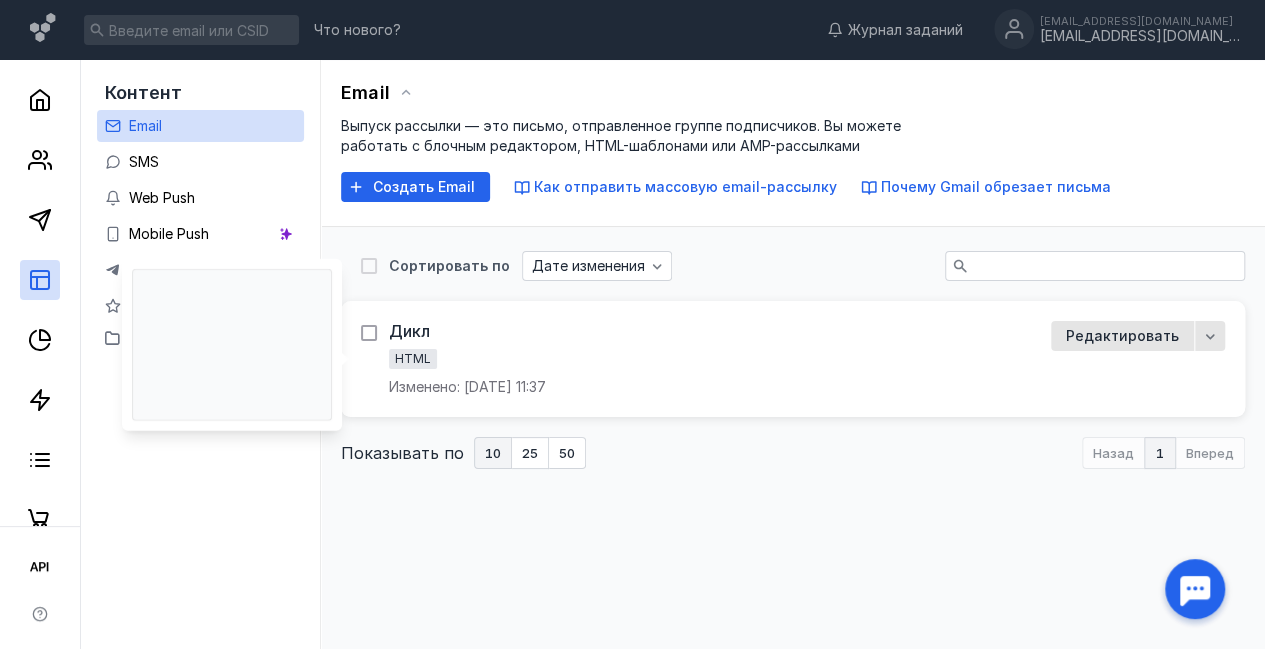 click 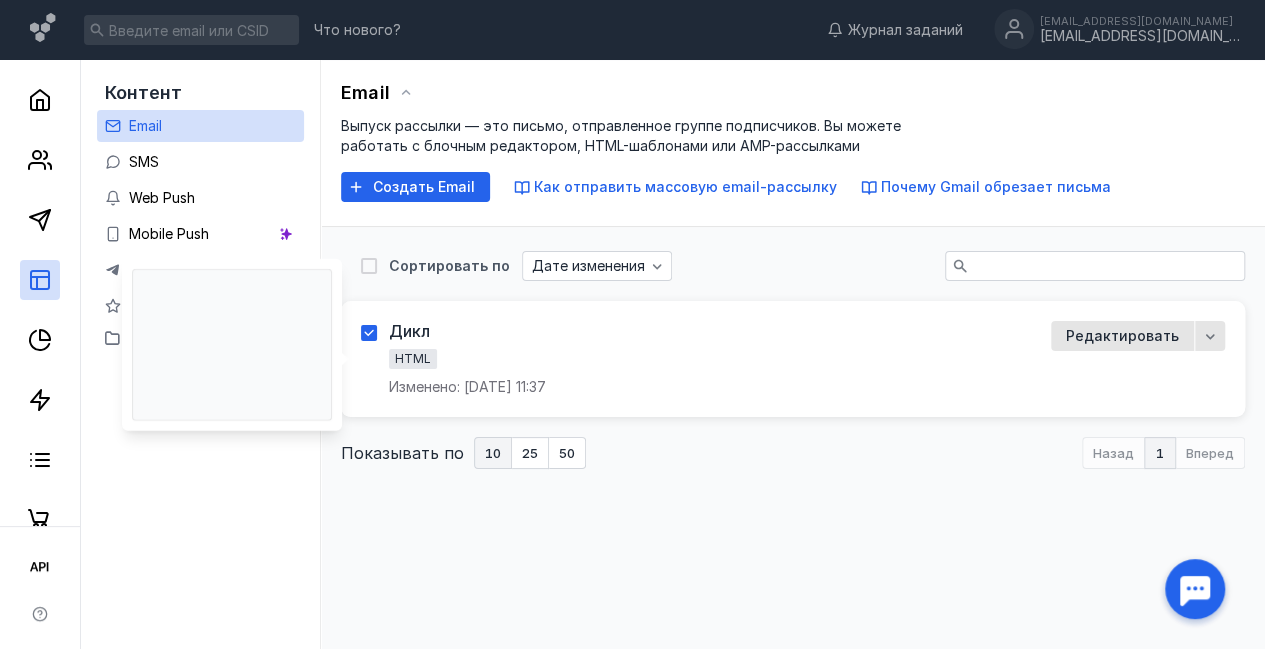 checkbox on "true" 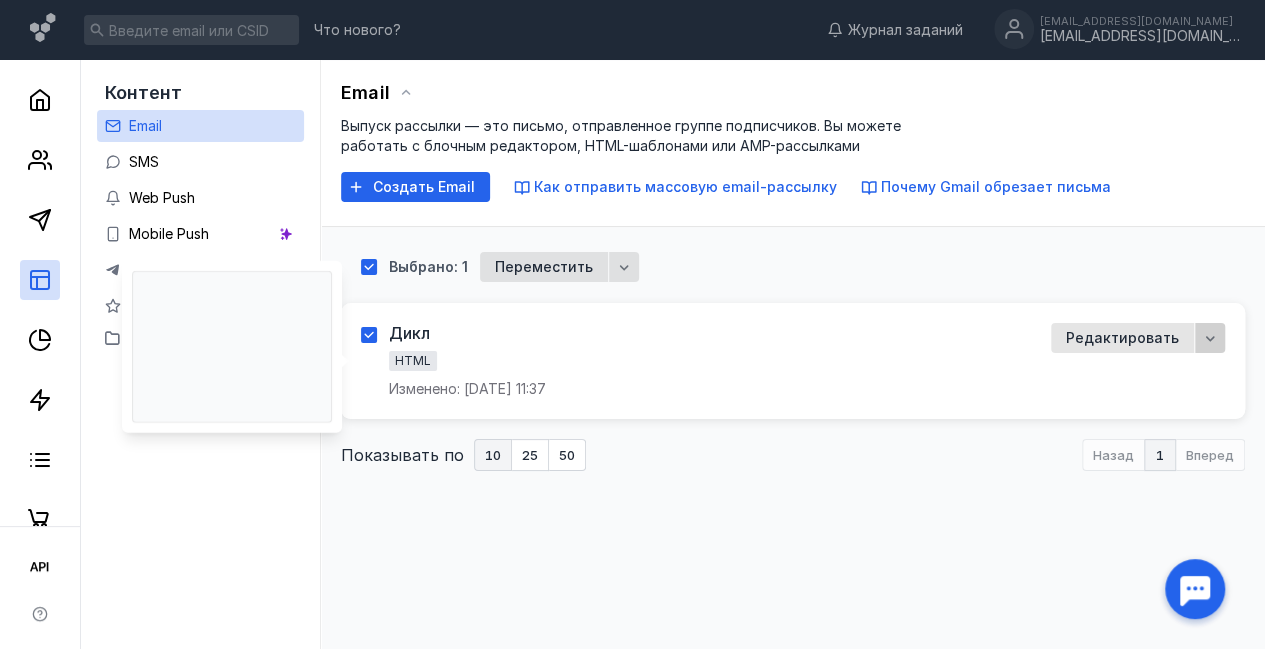 click 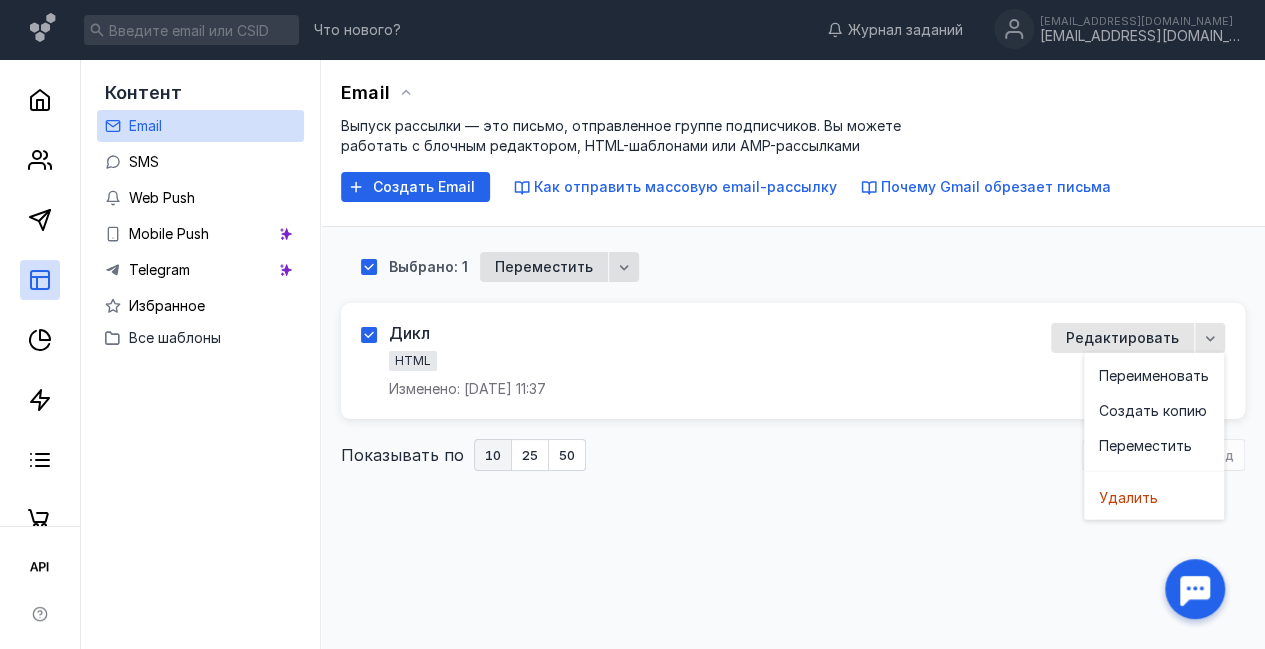 click on "Email Выпуск рассылки — это письмо, отправленное группе подписчиков. Вы можете работать с блочным редактором, HTML-шаблонами или AMP-рассылками Создать Email   Как отправить массовую email-рассылку   Почему Gmail обрезает письма   Как персонализировать рассылку Выбрано: 1 Переместить Дикл HTML Изменено: [DATE] 11:37 Редактировать Показывать по 10 25 50 Назад 1 Вперед" at bounding box center (793, 349) 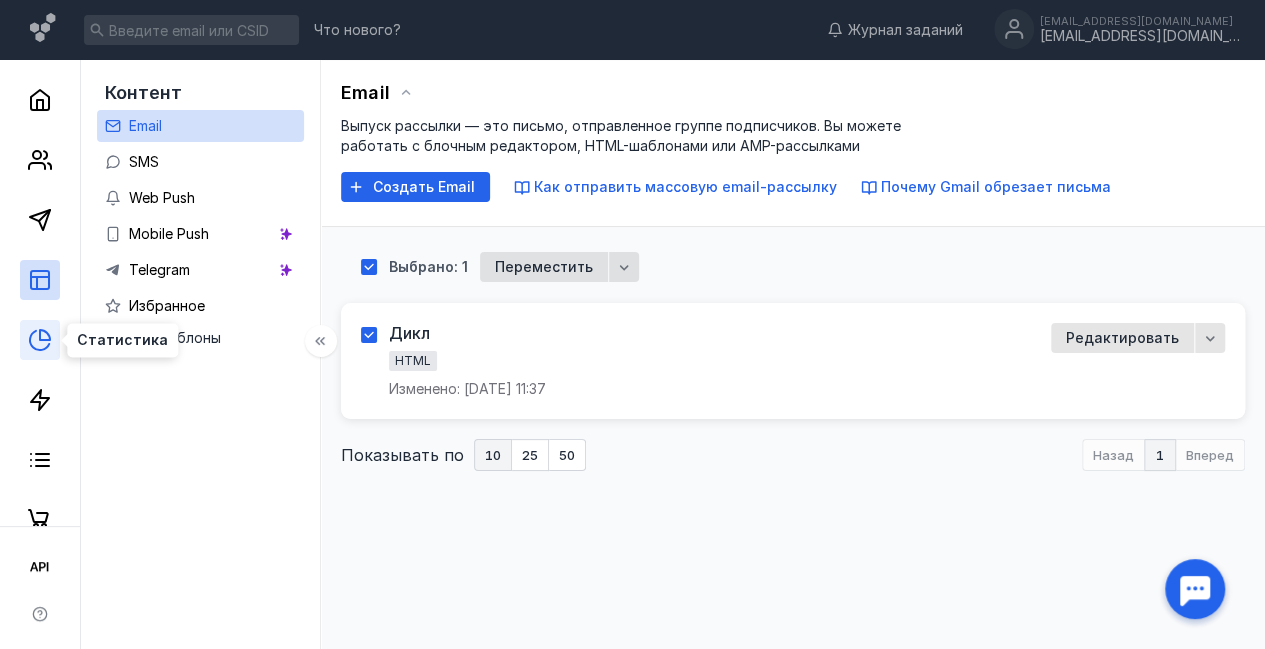 click 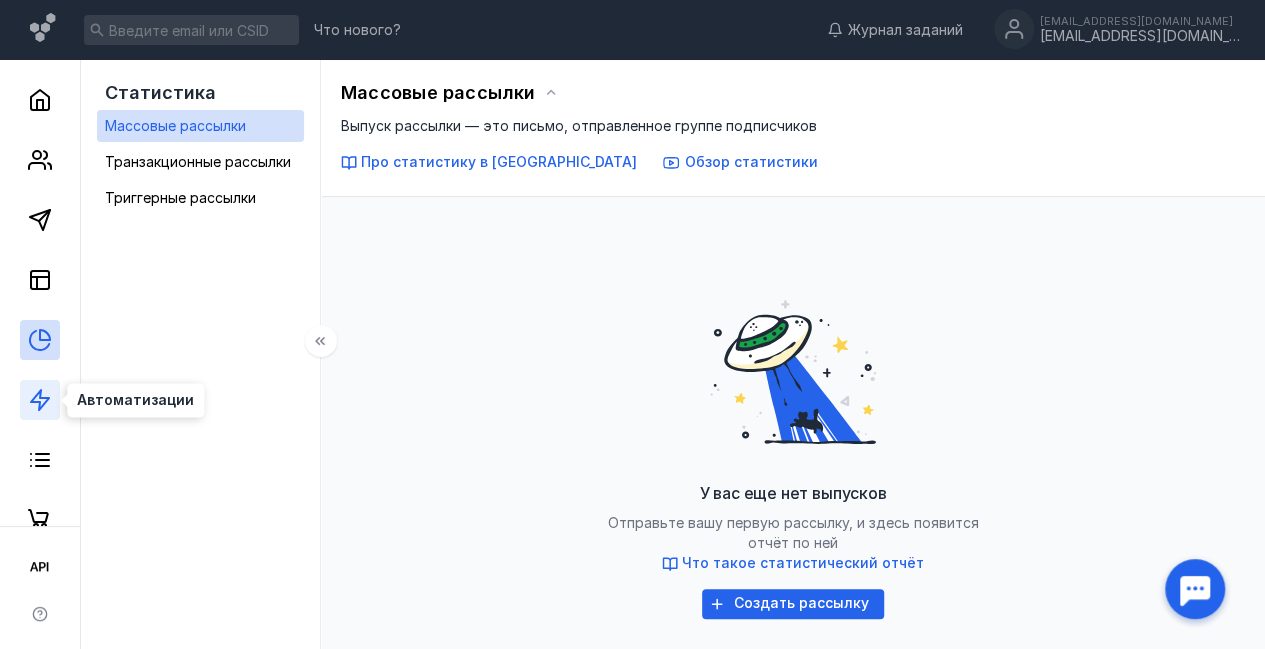 click 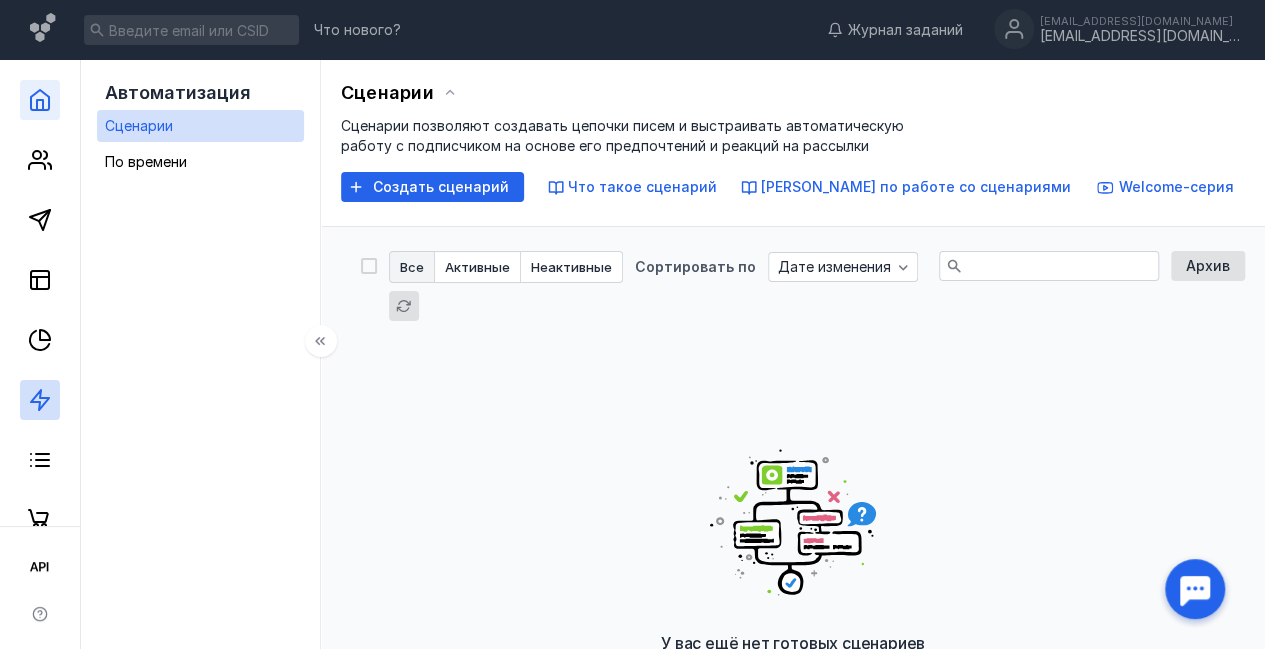 click at bounding box center [40, 100] 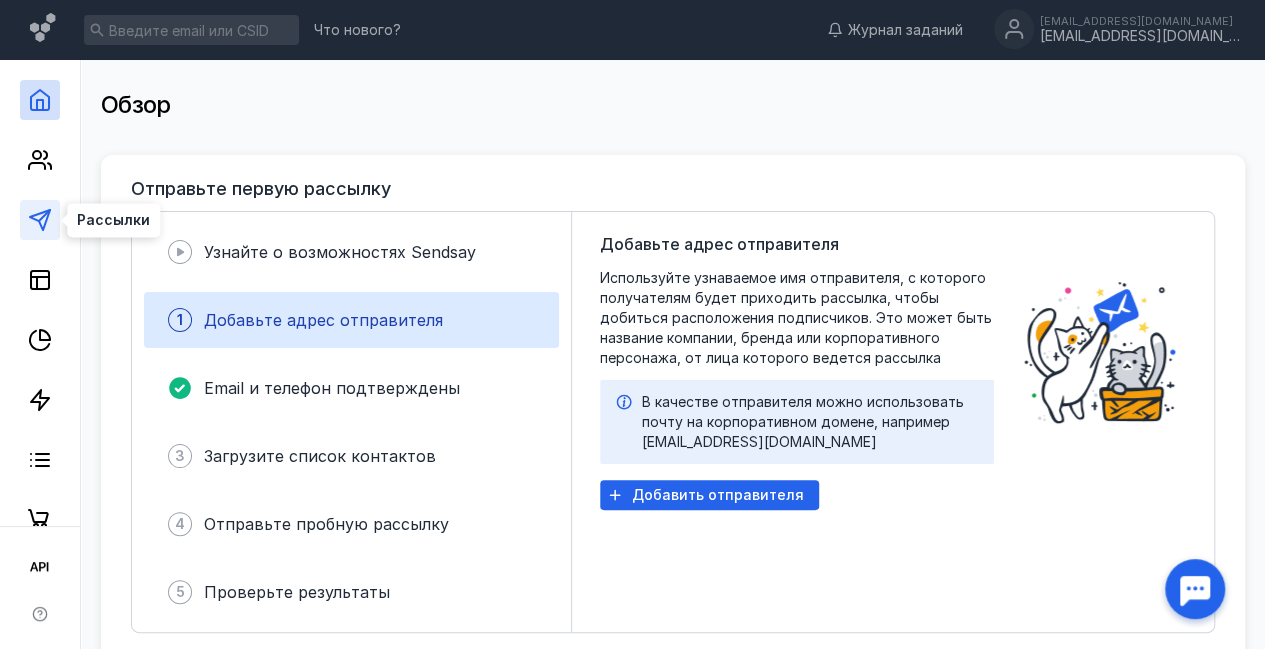 click 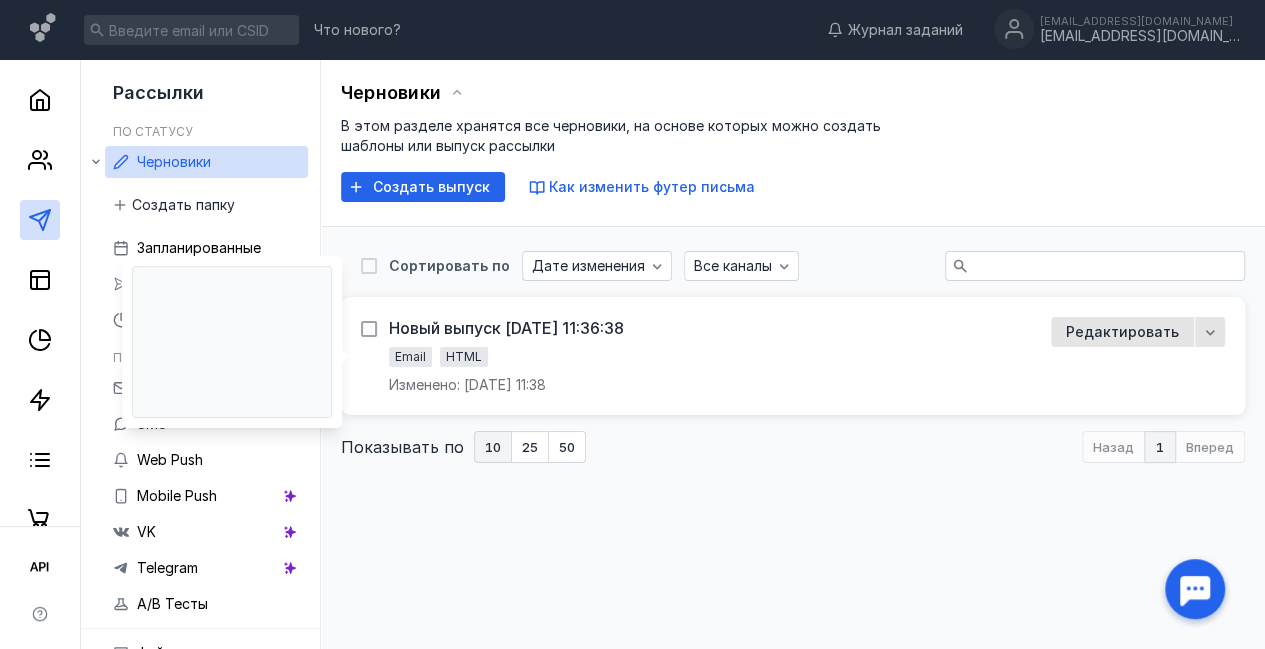 click 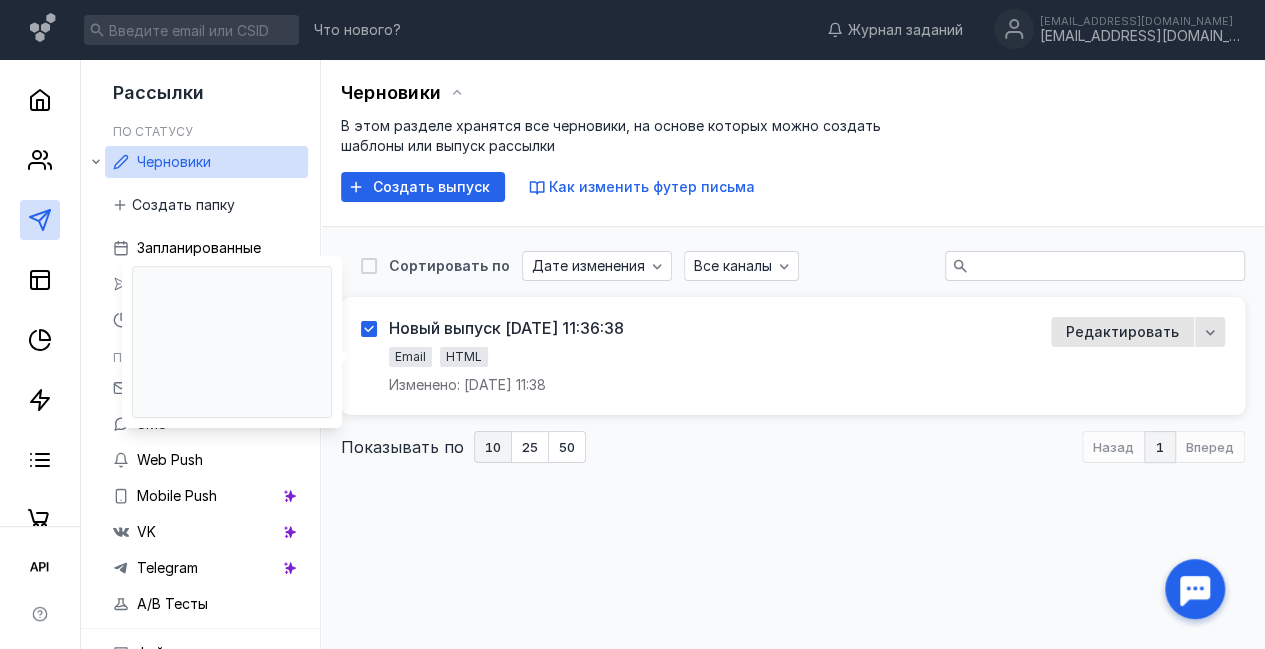 checkbox on "true" 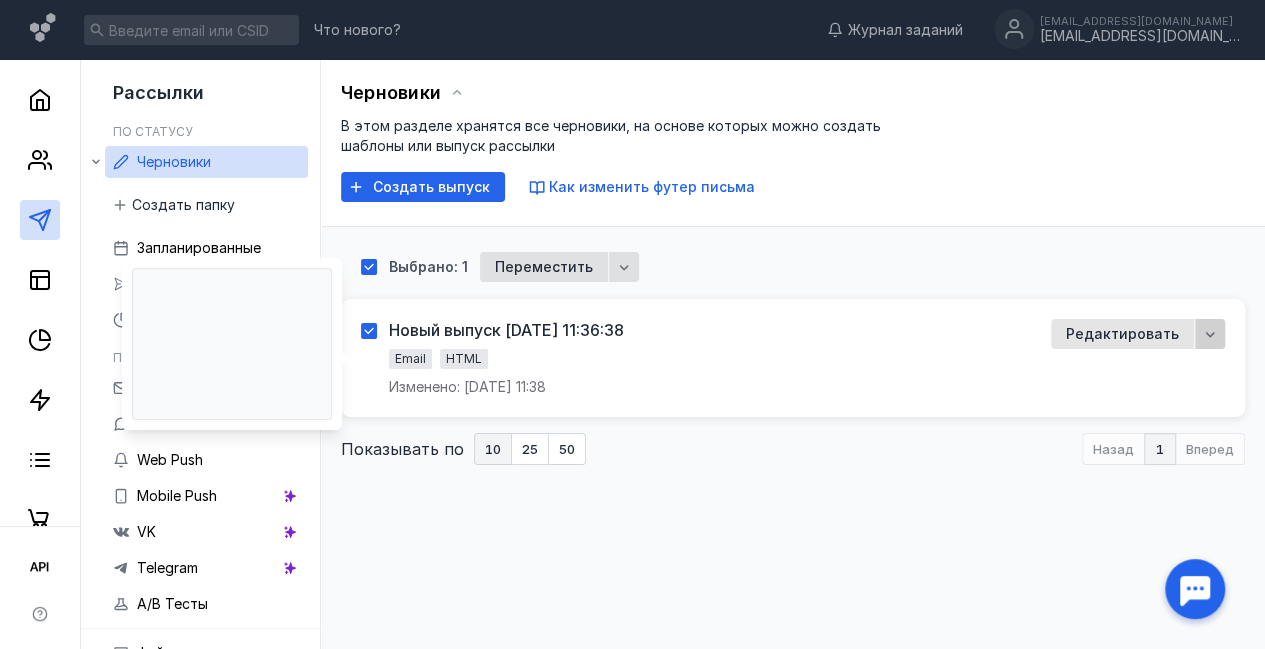 click 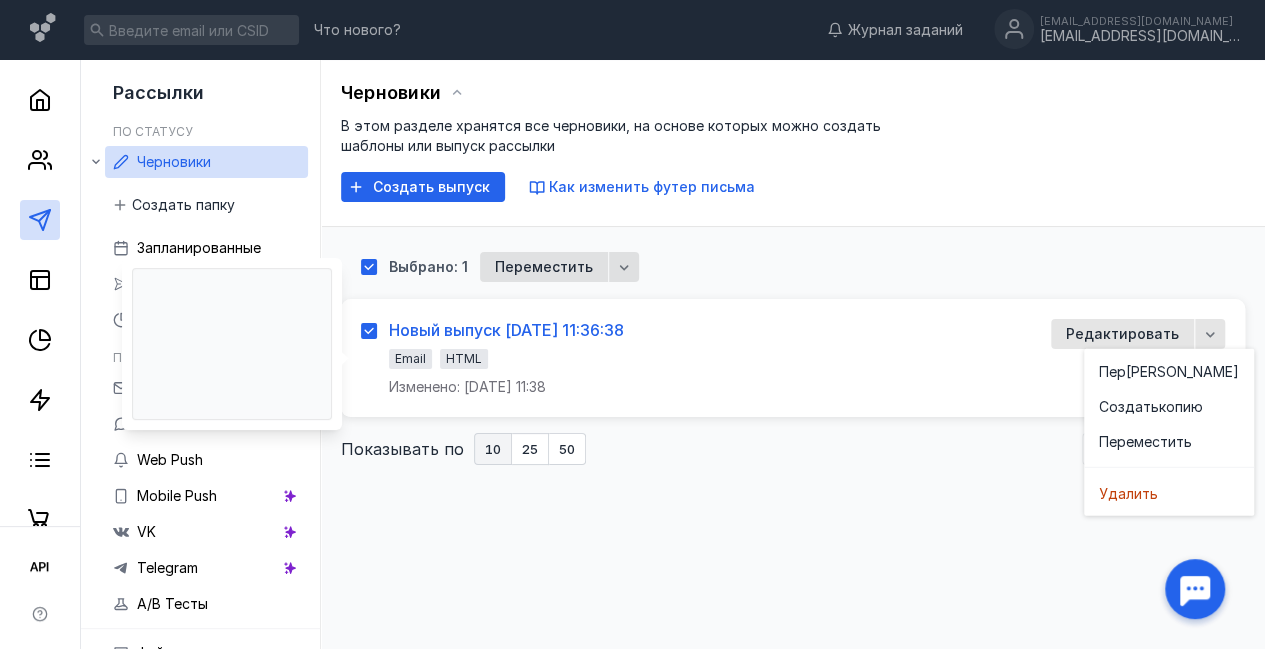 click on "Новый выпуск [DATE] 11:36:38" at bounding box center (506, 330) 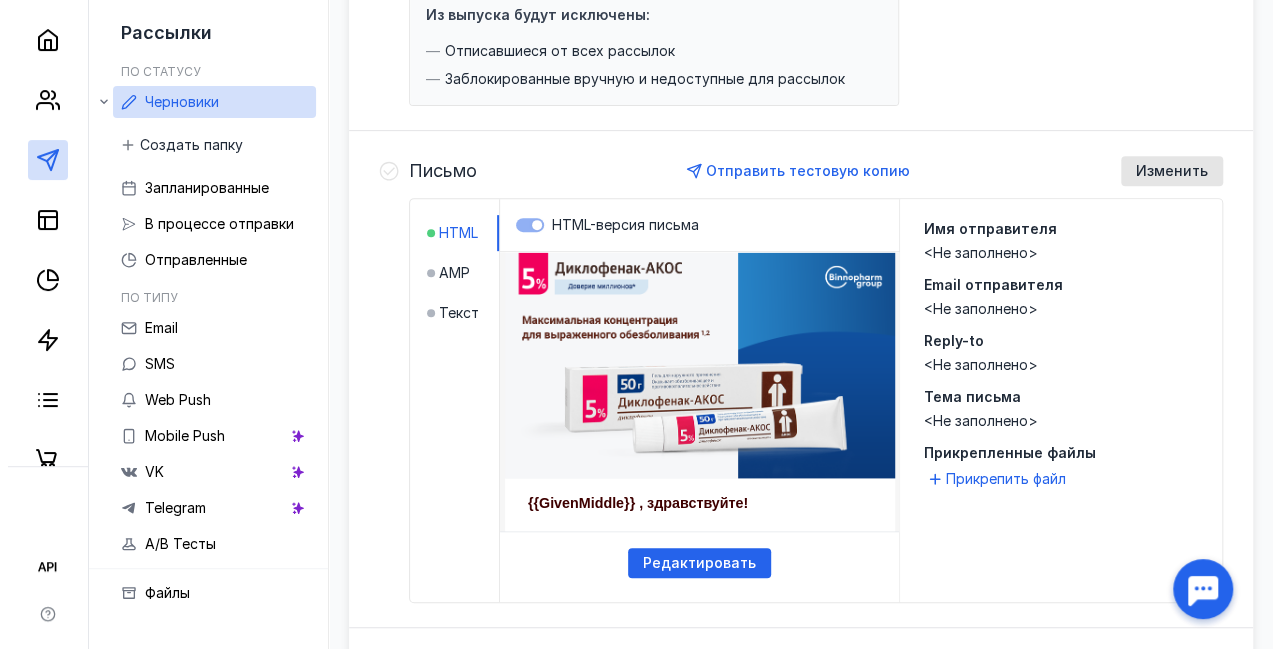 scroll, scrollTop: 320, scrollLeft: 0, axis: vertical 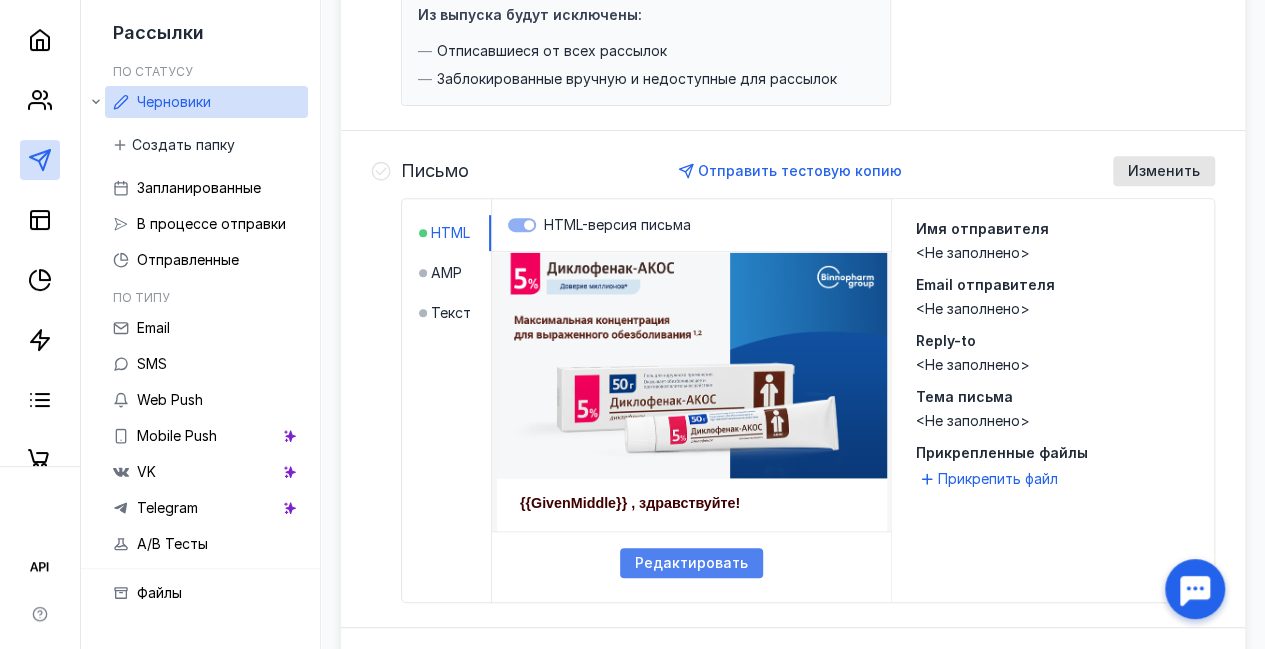 click on "Редактировать" at bounding box center (691, 563) 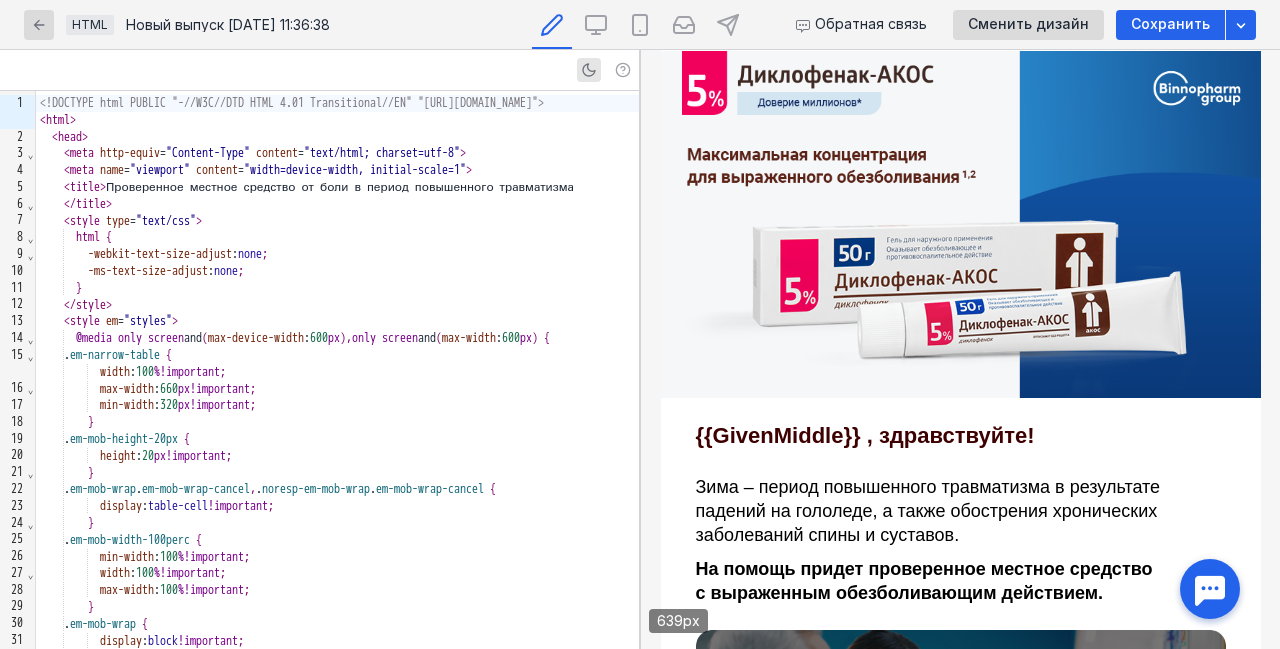 scroll, scrollTop: 0, scrollLeft: 0, axis: both 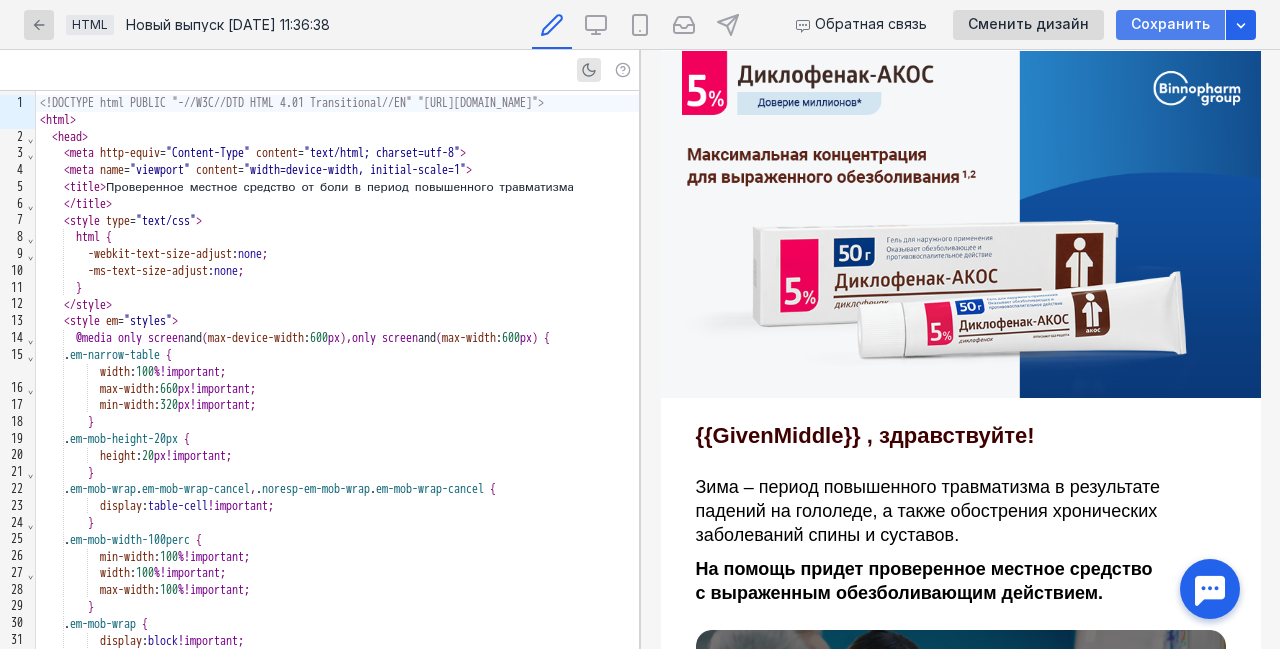 click on "Сохранить" at bounding box center [1170, 24] 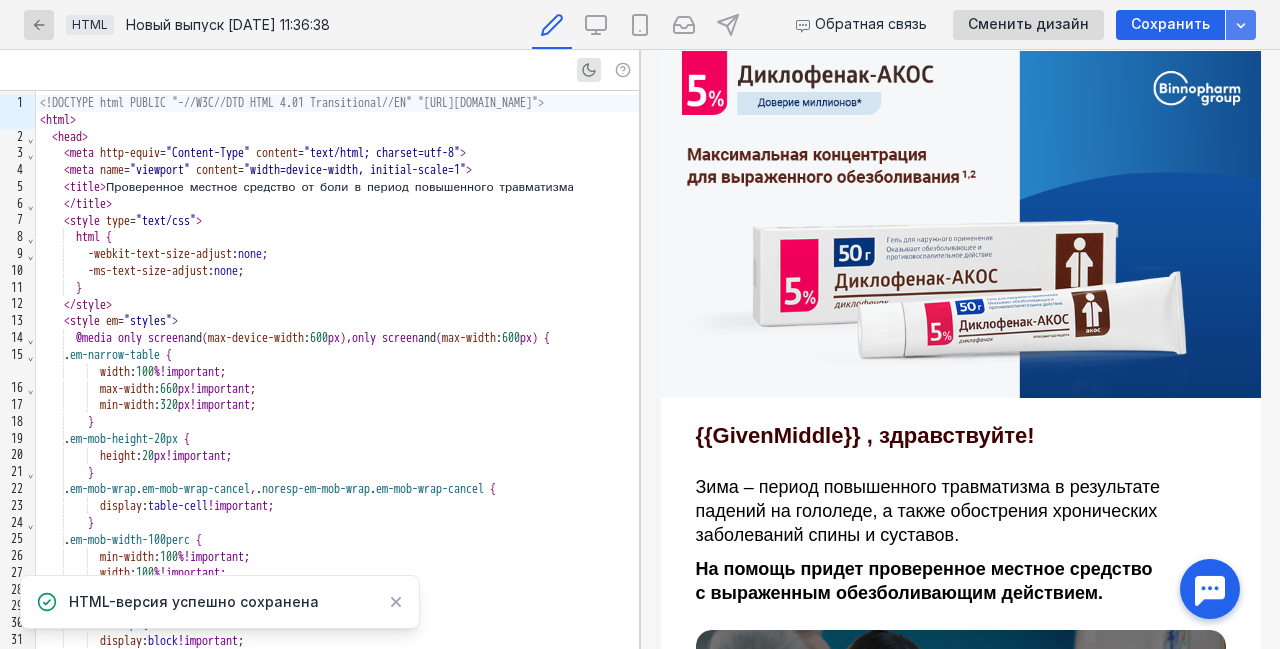 click 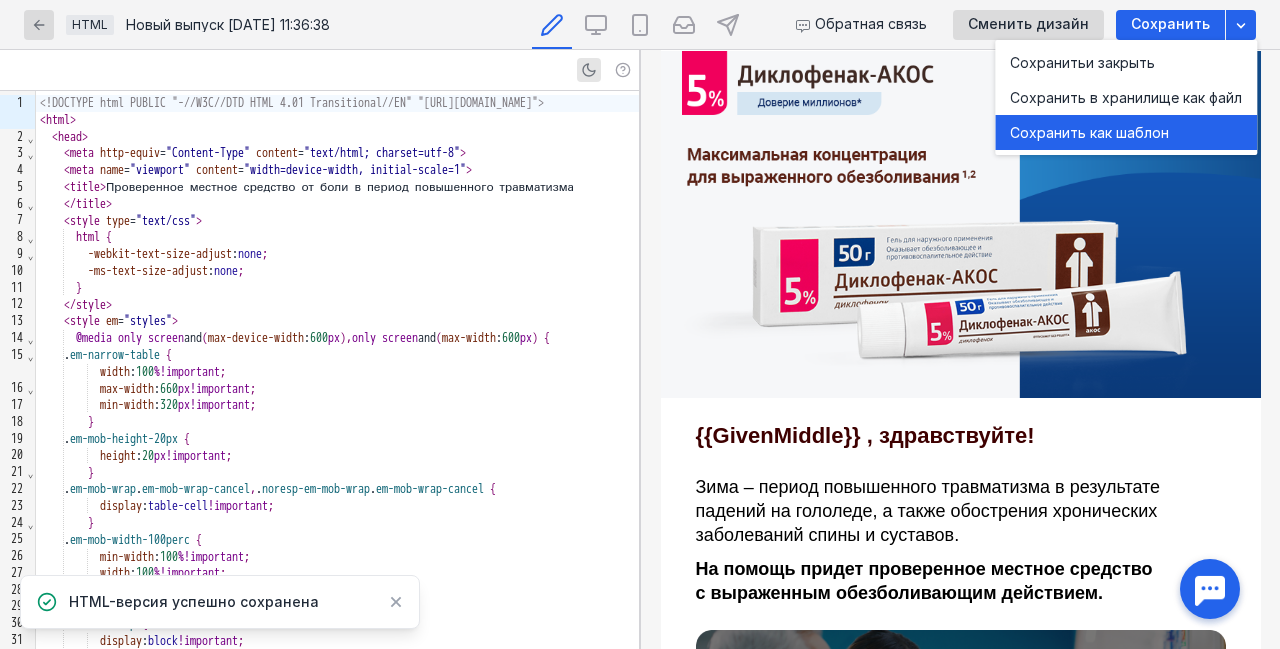 click on "Сохранить как шаблон" at bounding box center (1126, 133) 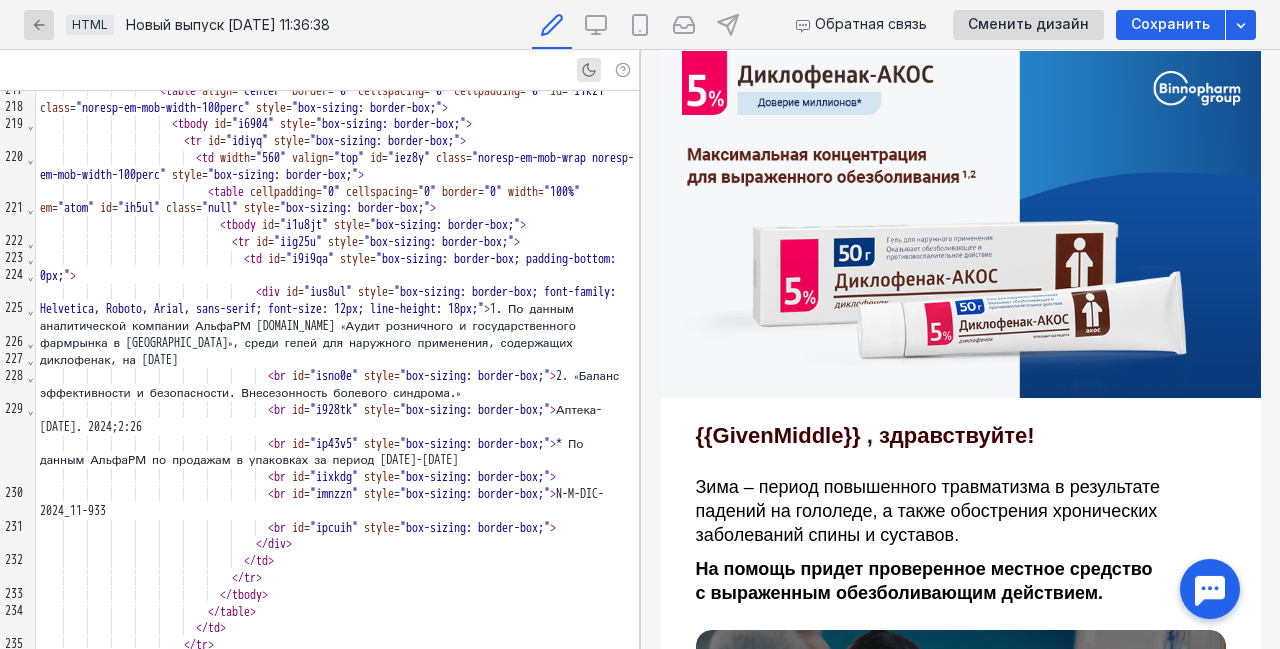 scroll, scrollTop: 4952, scrollLeft: 0, axis: vertical 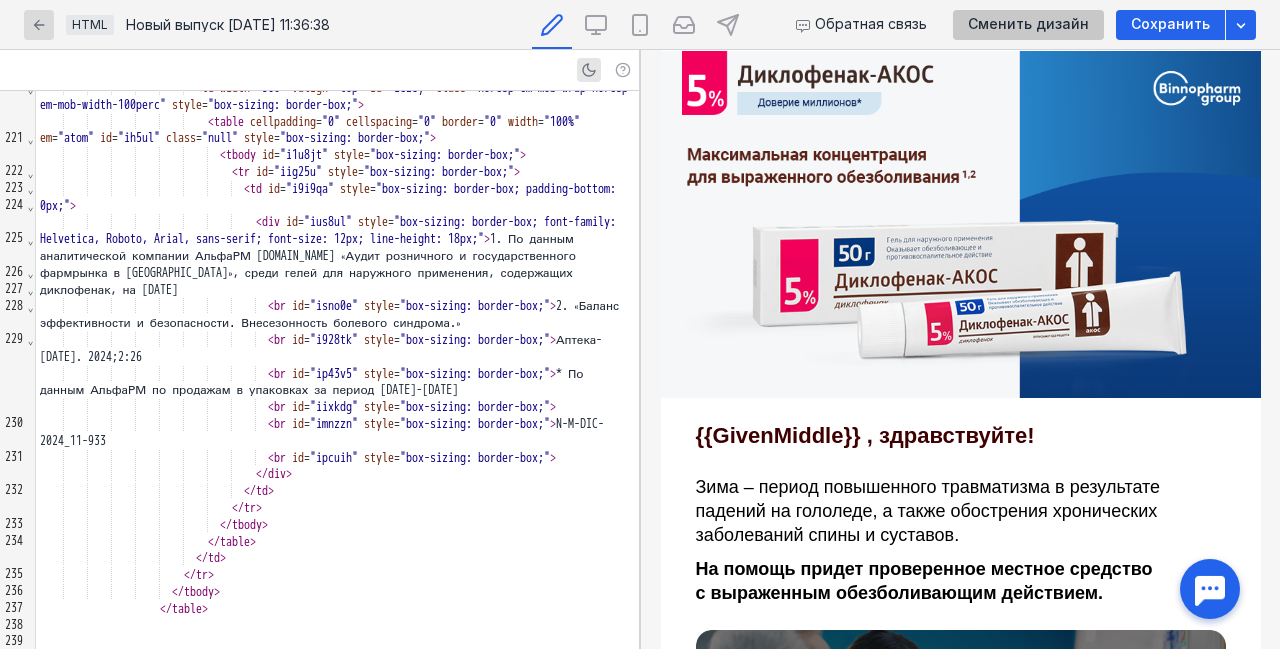 click on "Сменить дизайн" at bounding box center (1028, 24) 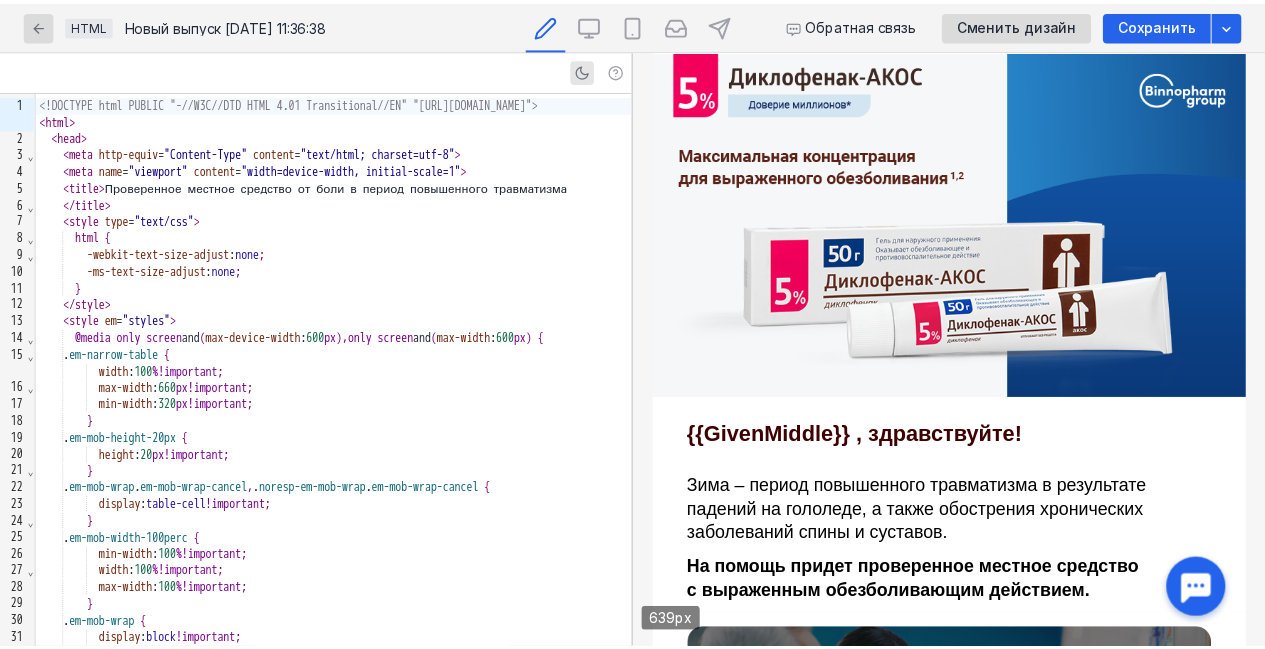 scroll, scrollTop: 0, scrollLeft: 0, axis: both 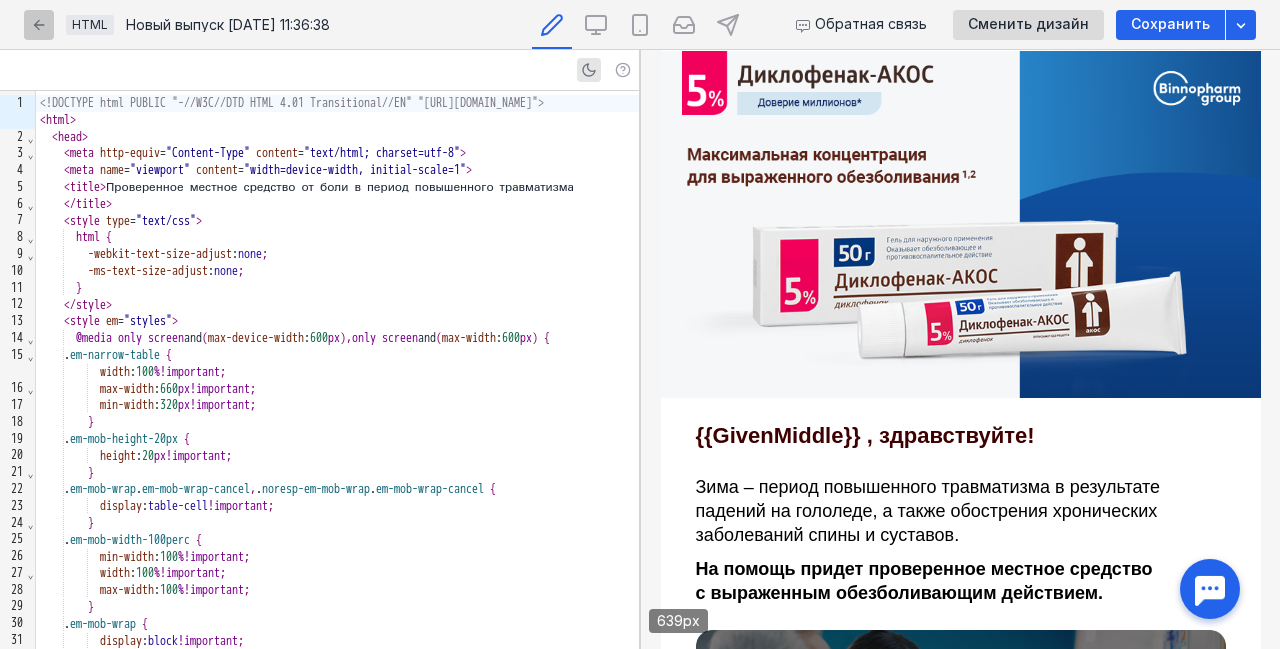 click 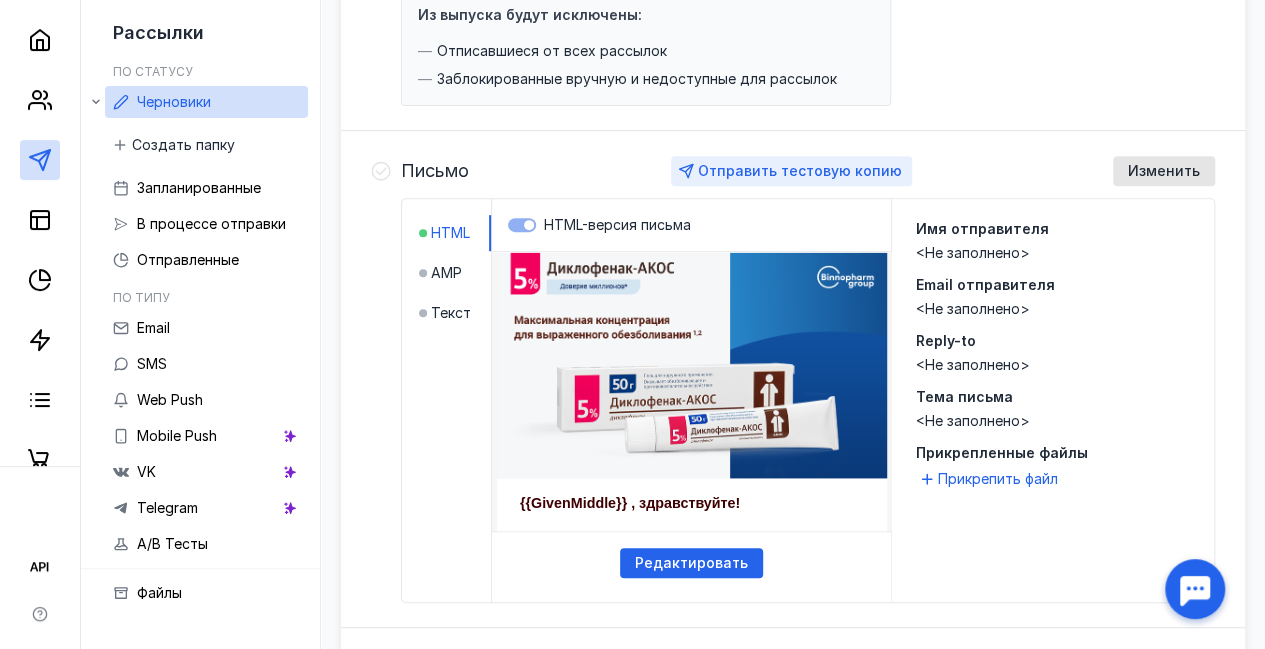 click on "Отправить тестовую копию" at bounding box center (800, 170) 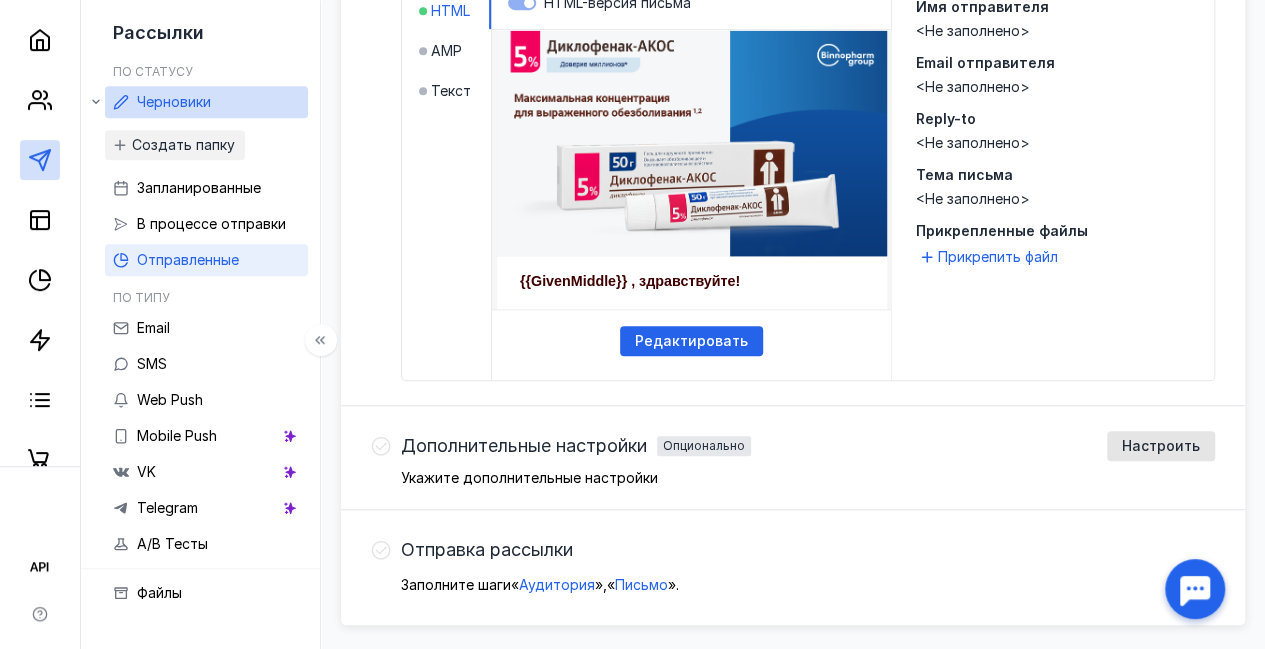 scroll, scrollTop: 542, scrollLeft: 0, axis: vertical 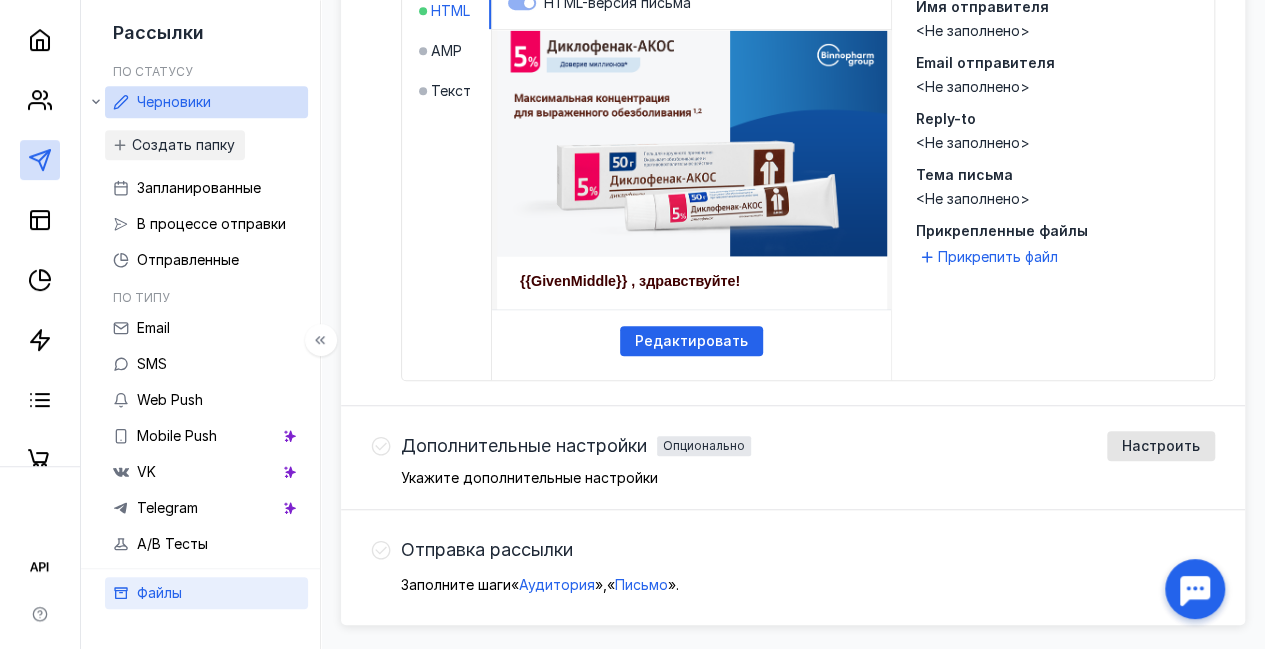 click on "Файлы" at bounding box center (159, 593) 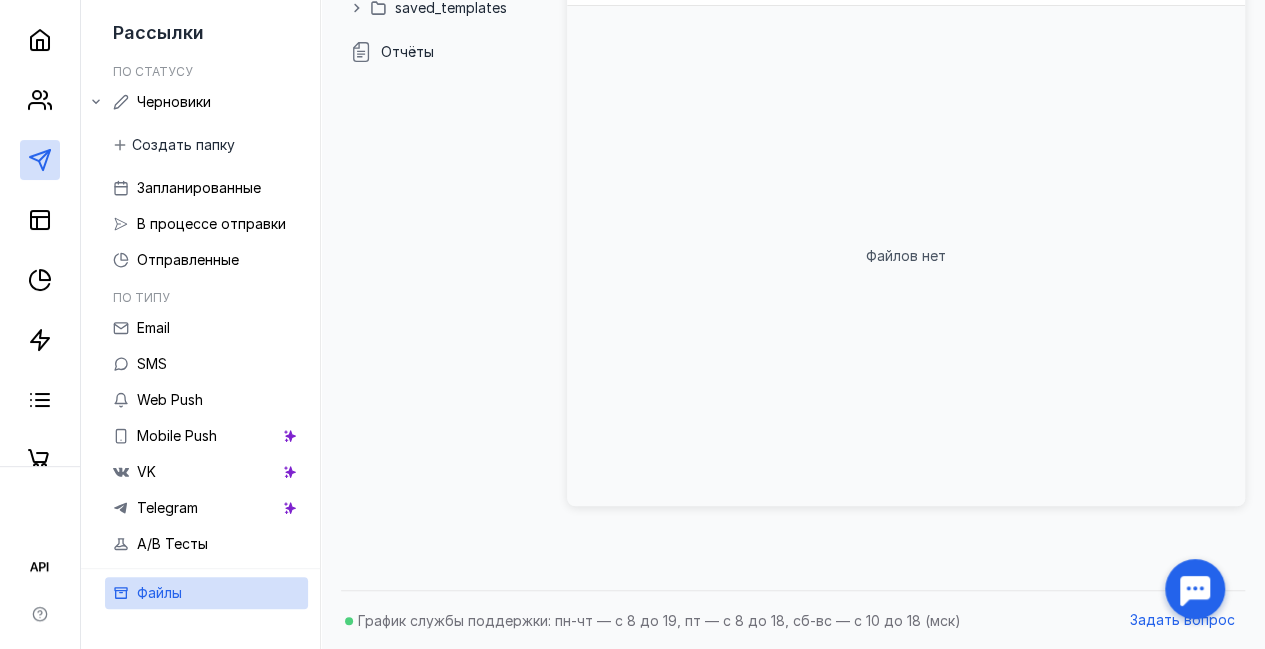 scroll, scrollTop: 0, scrollLeft: 0, axis: both 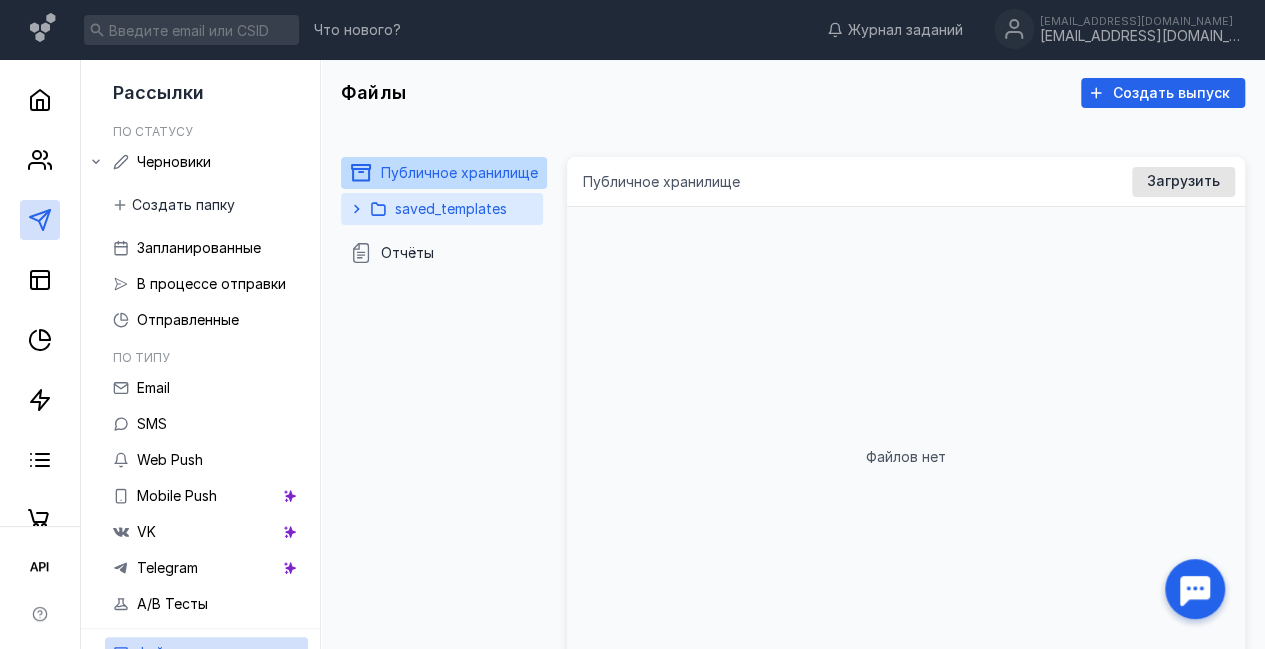 click 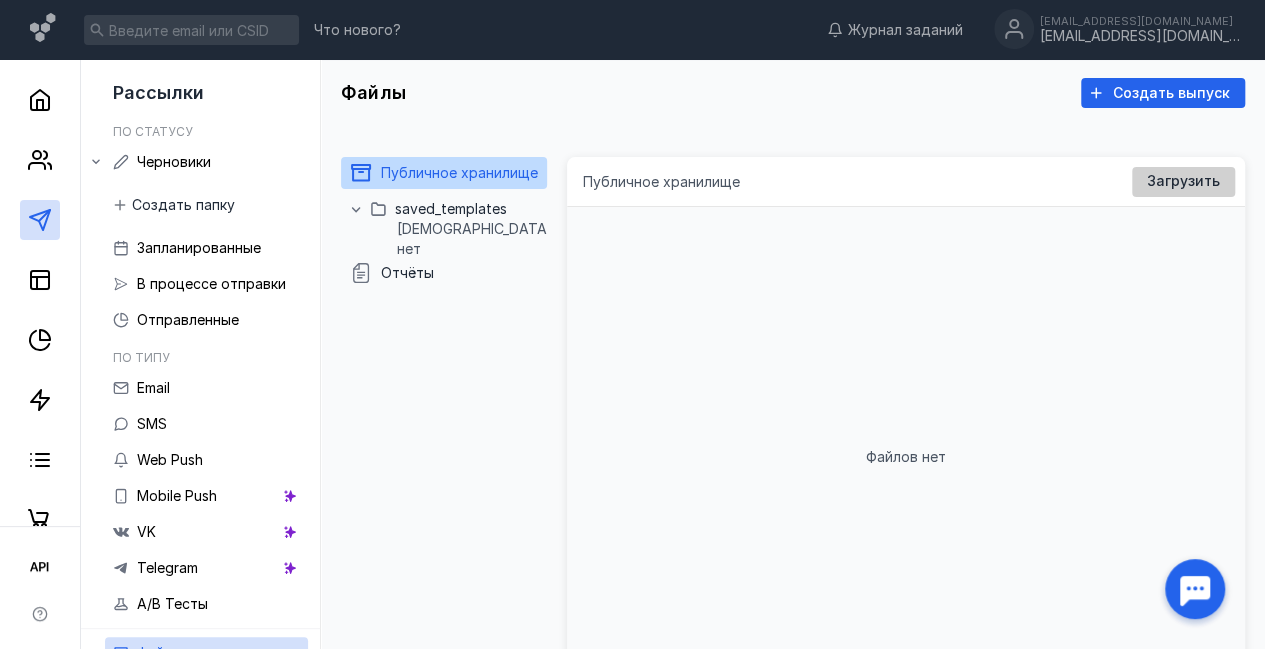 click on "Загрузить" at bounding box center (1183, 181) 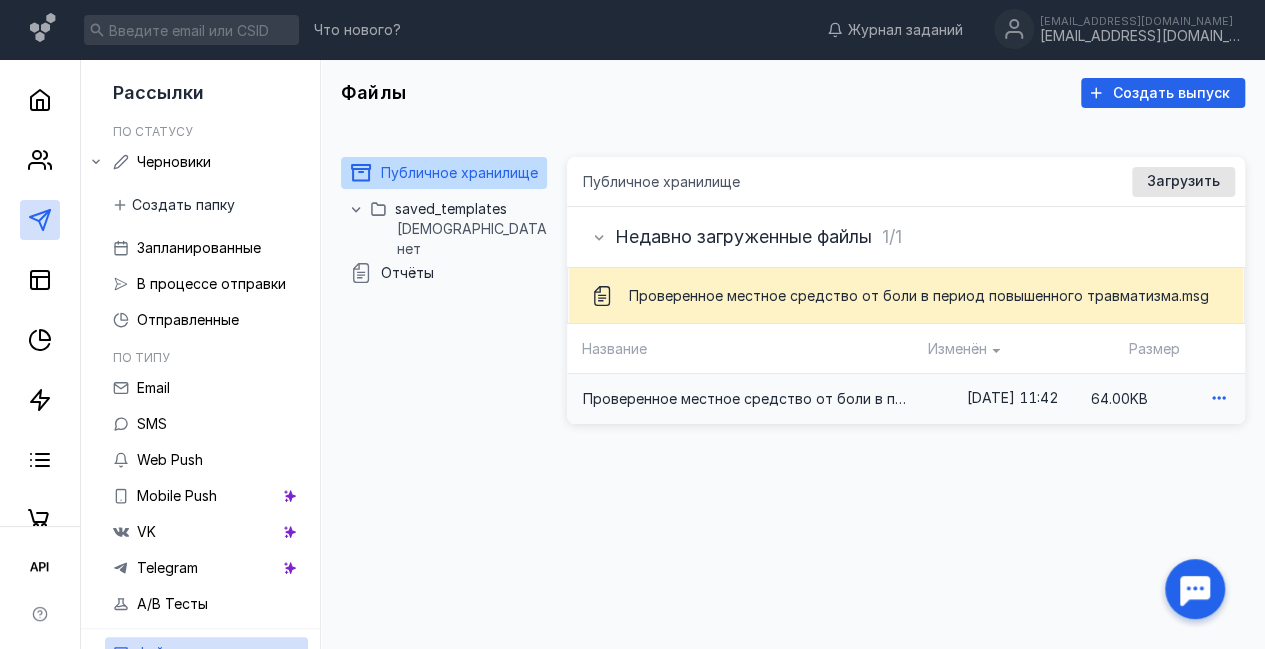 click 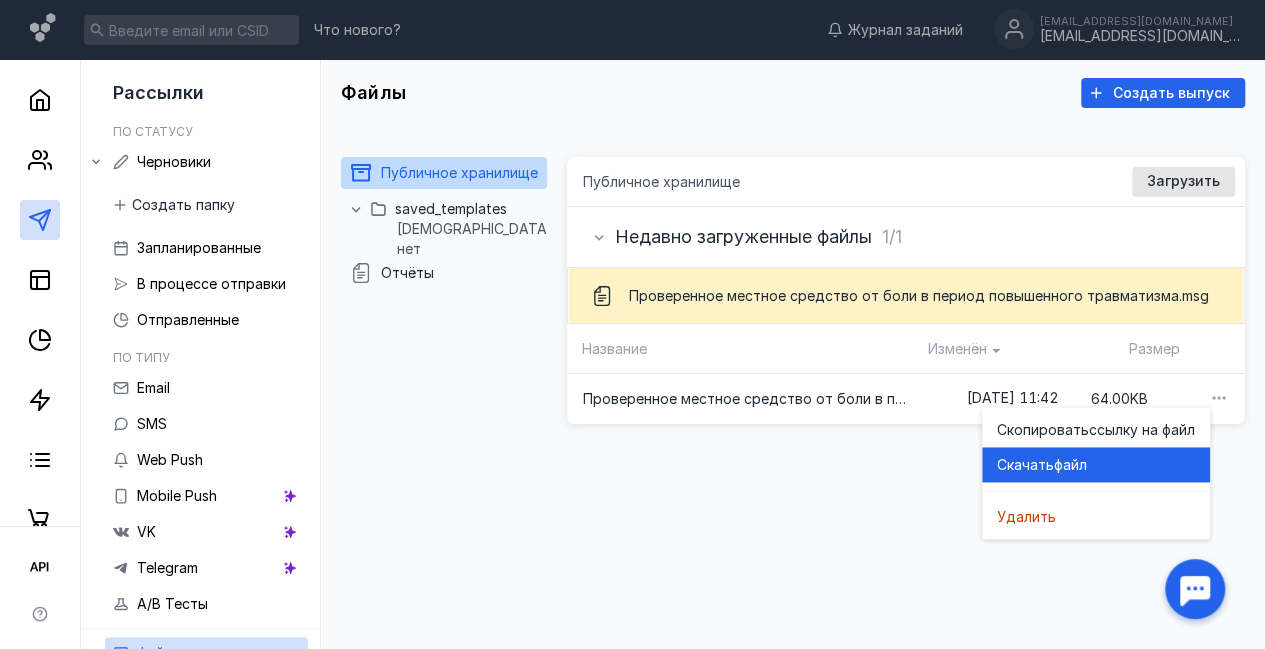 click on "файл" at bounding box center [1070, 465] 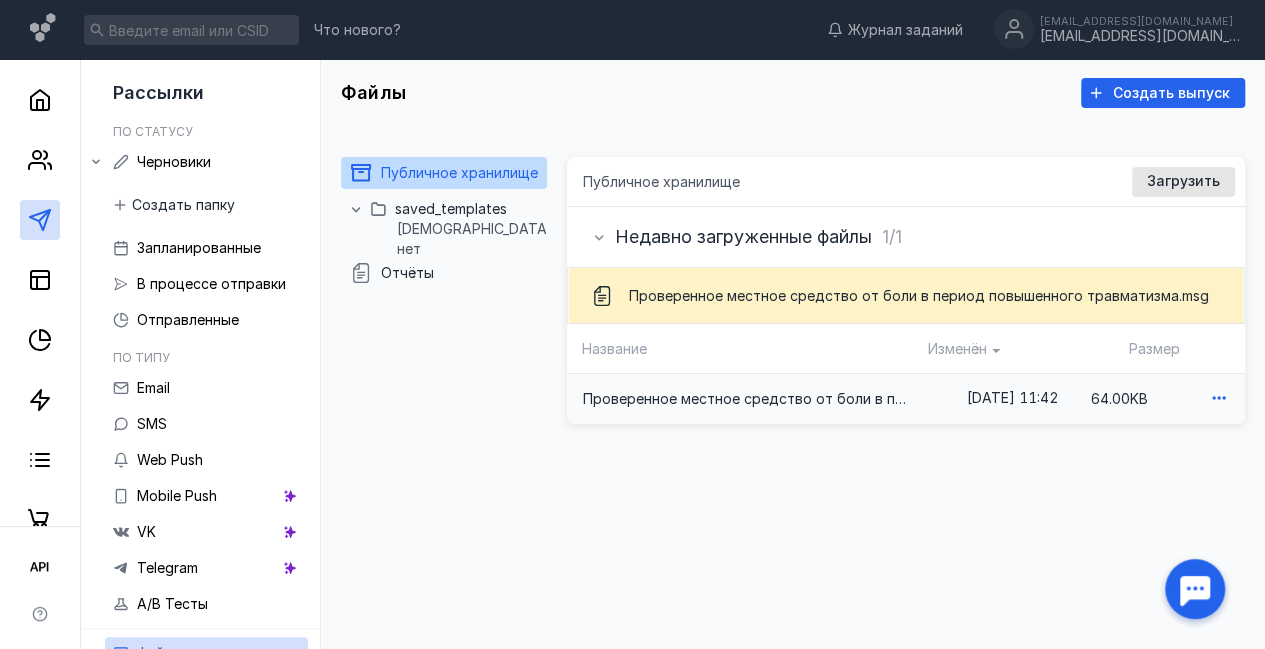 click 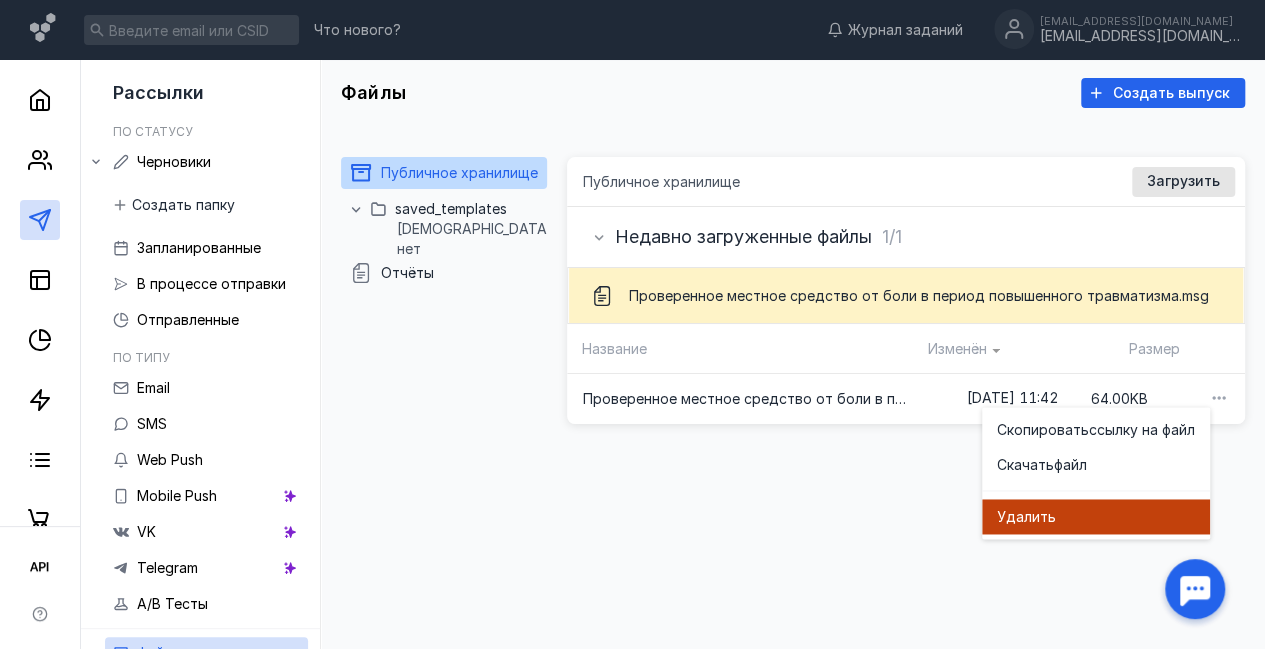 click on "ить" at bounding box center [1044, 517] 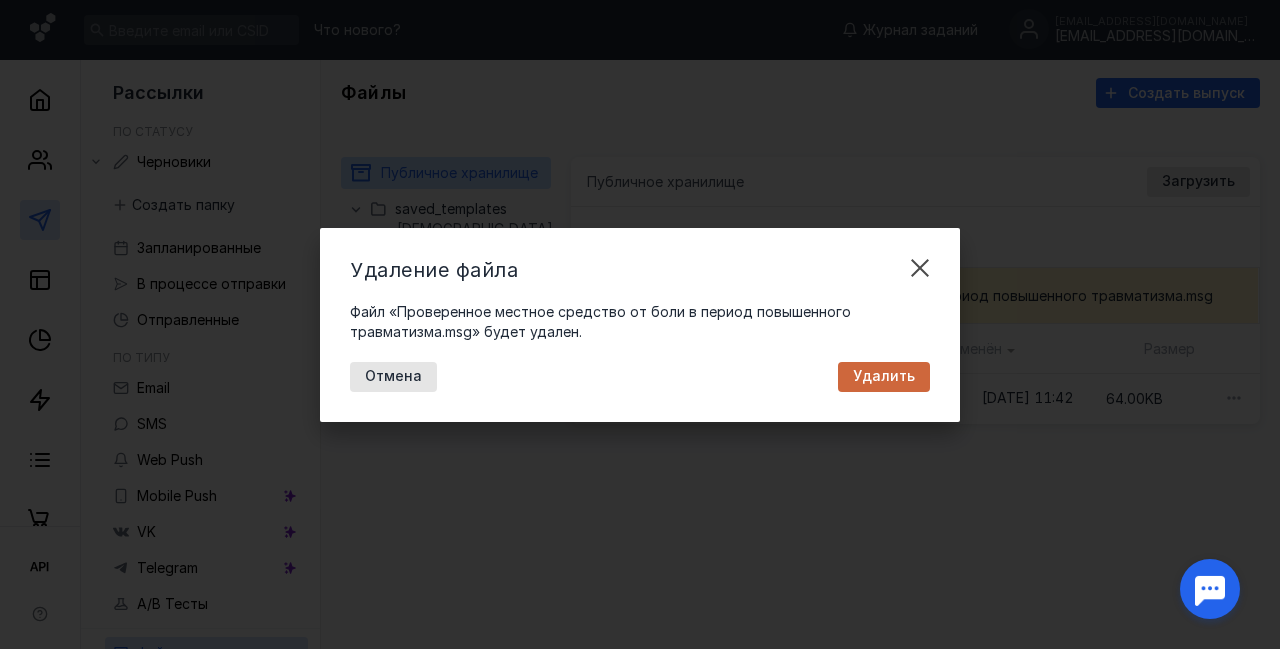 click on "Удалить" at bounding box center (884, 376) 